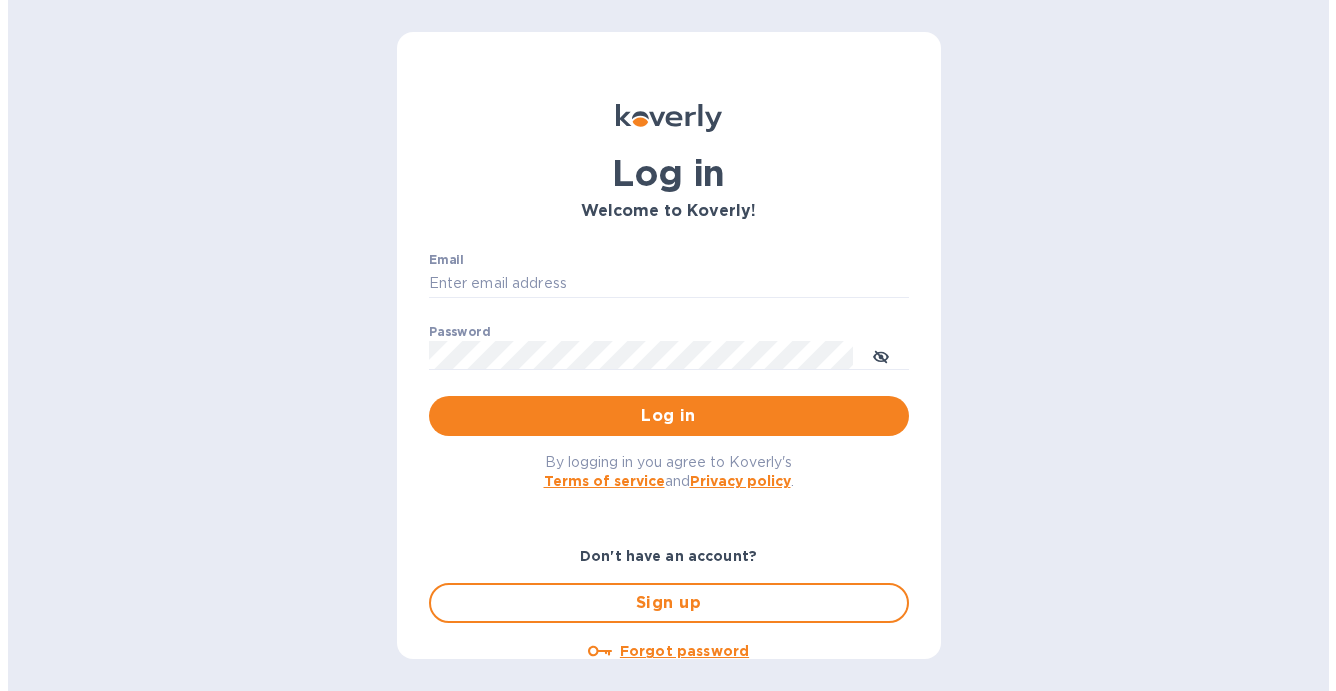 scroll, scrollTop: 0, scrollLeft: 0, axis: both 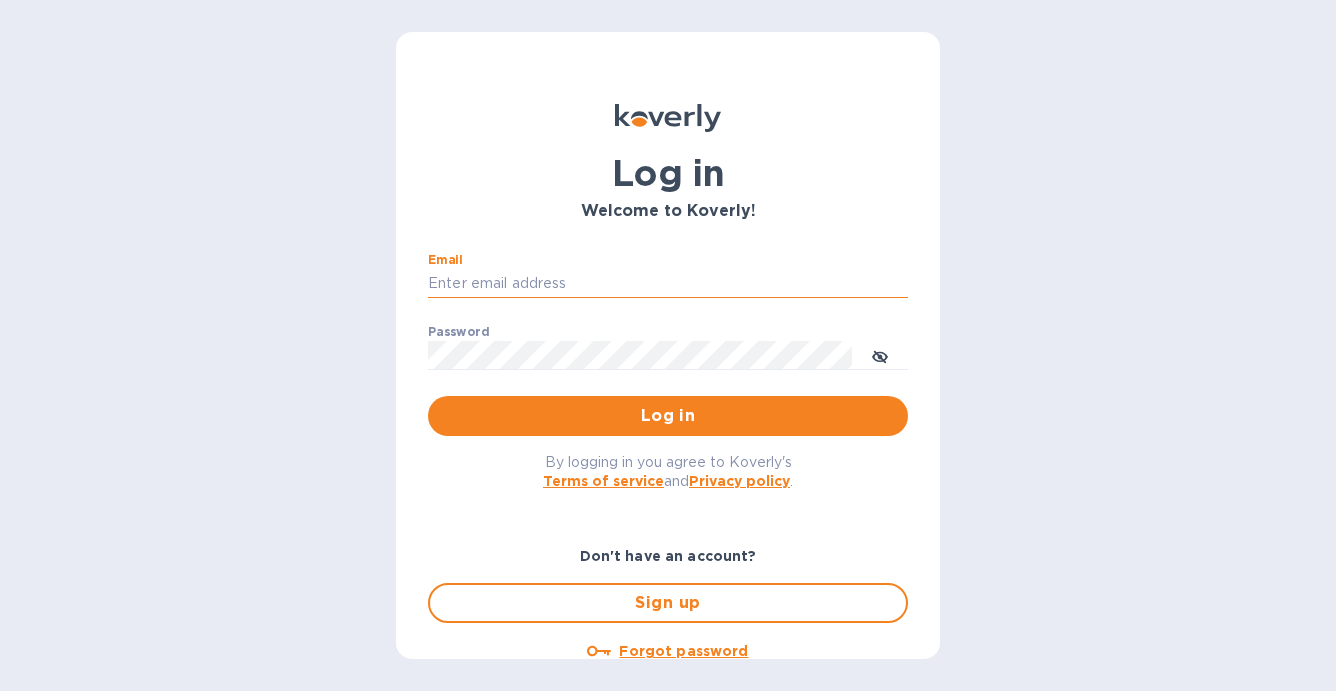 click on "Email" at bounding box center [668, 284] 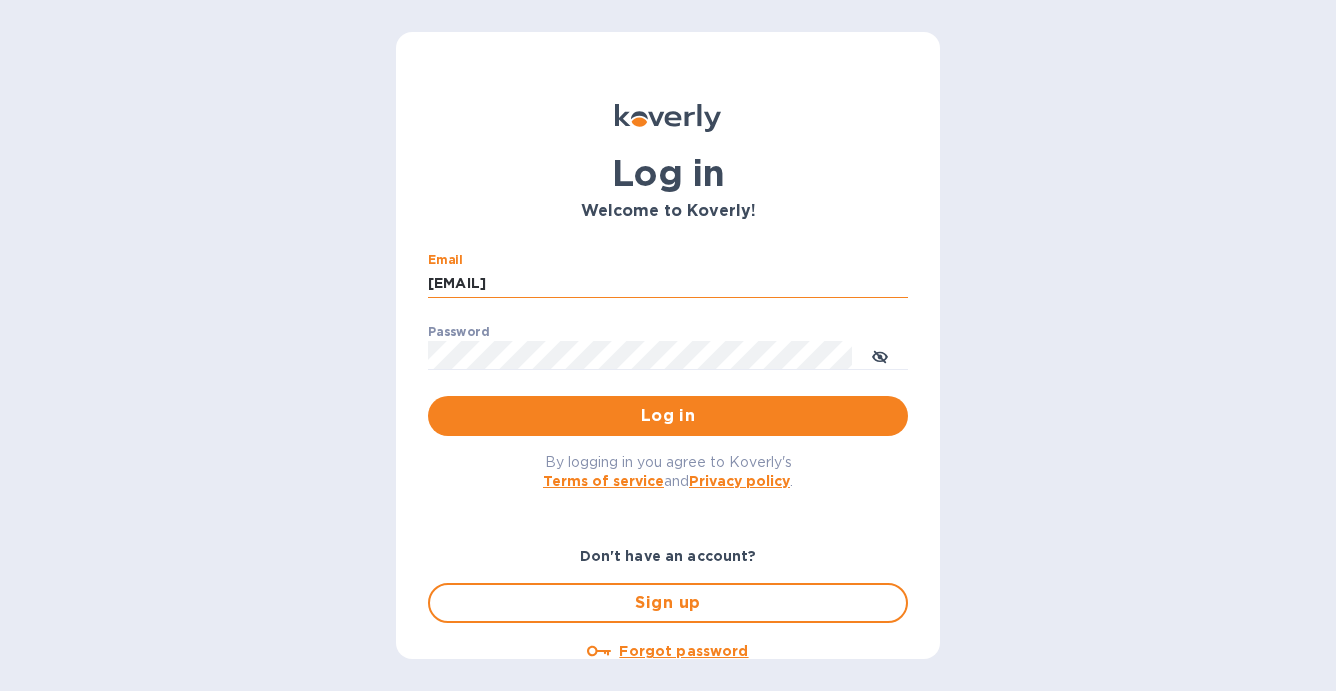 type on "[EMAIL]" 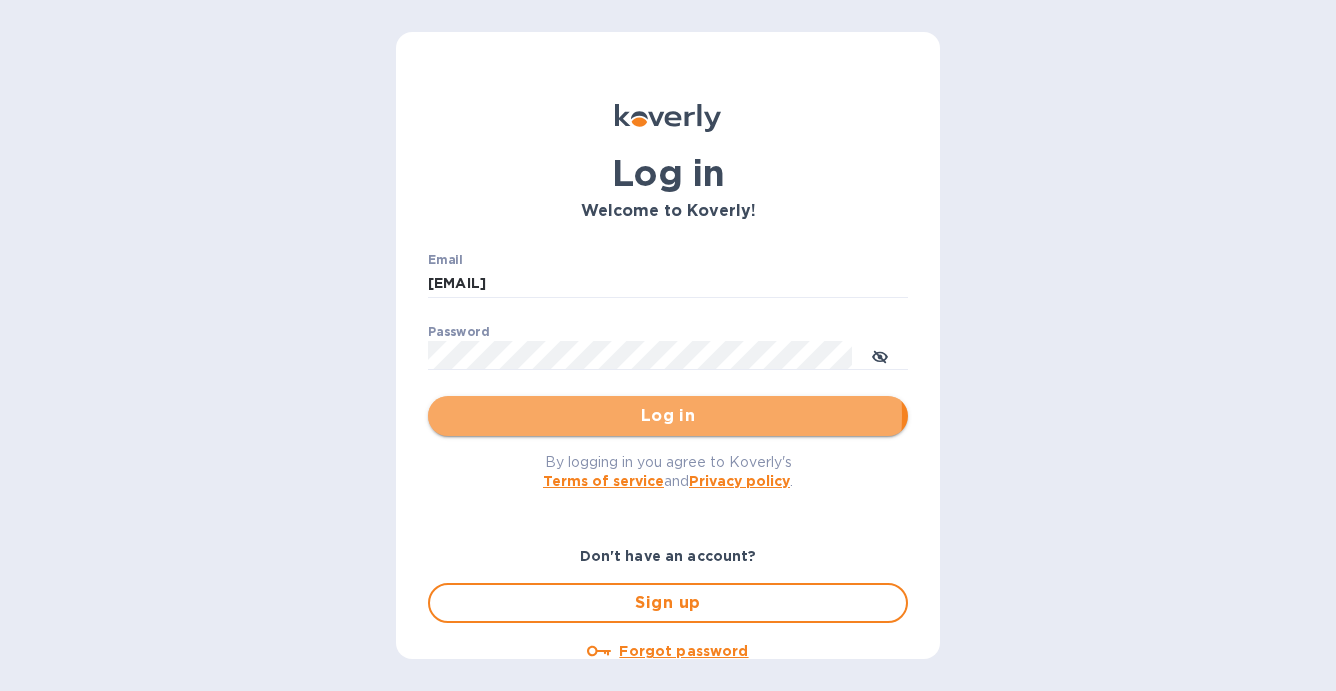 click on "Log in" at bounding box center [668, 416] 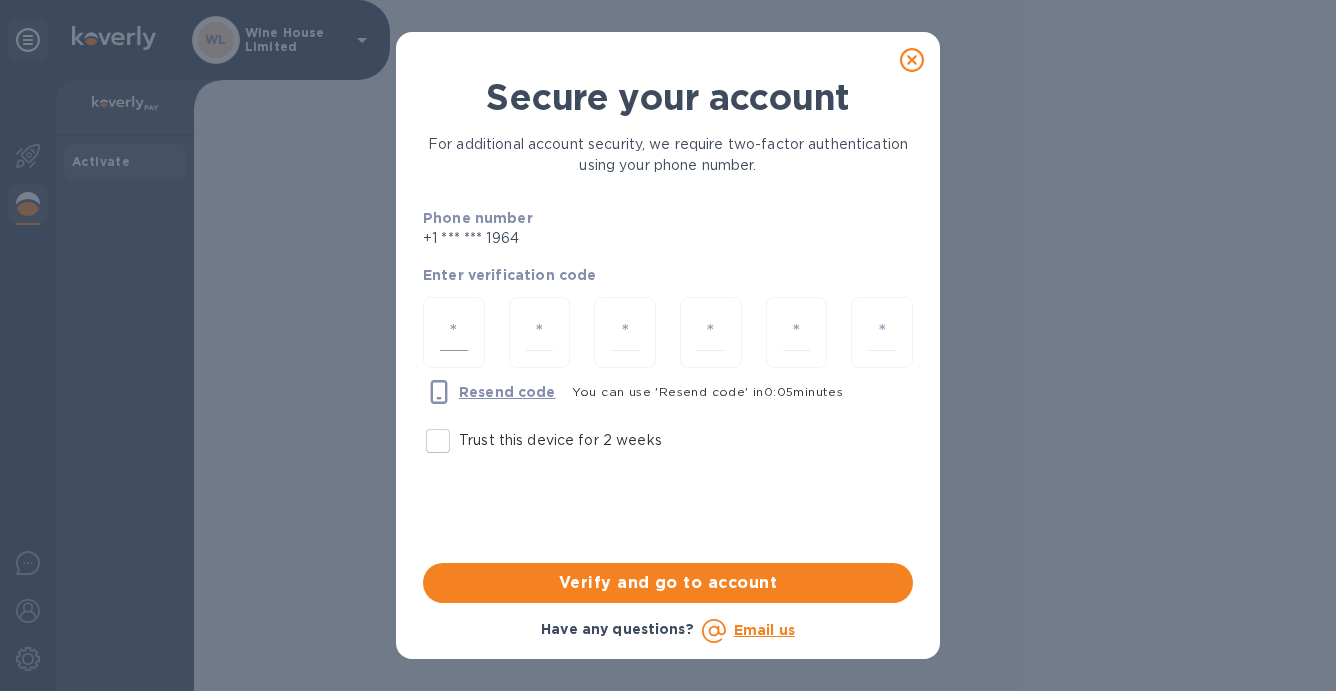 click at bounding box center [454, 332] 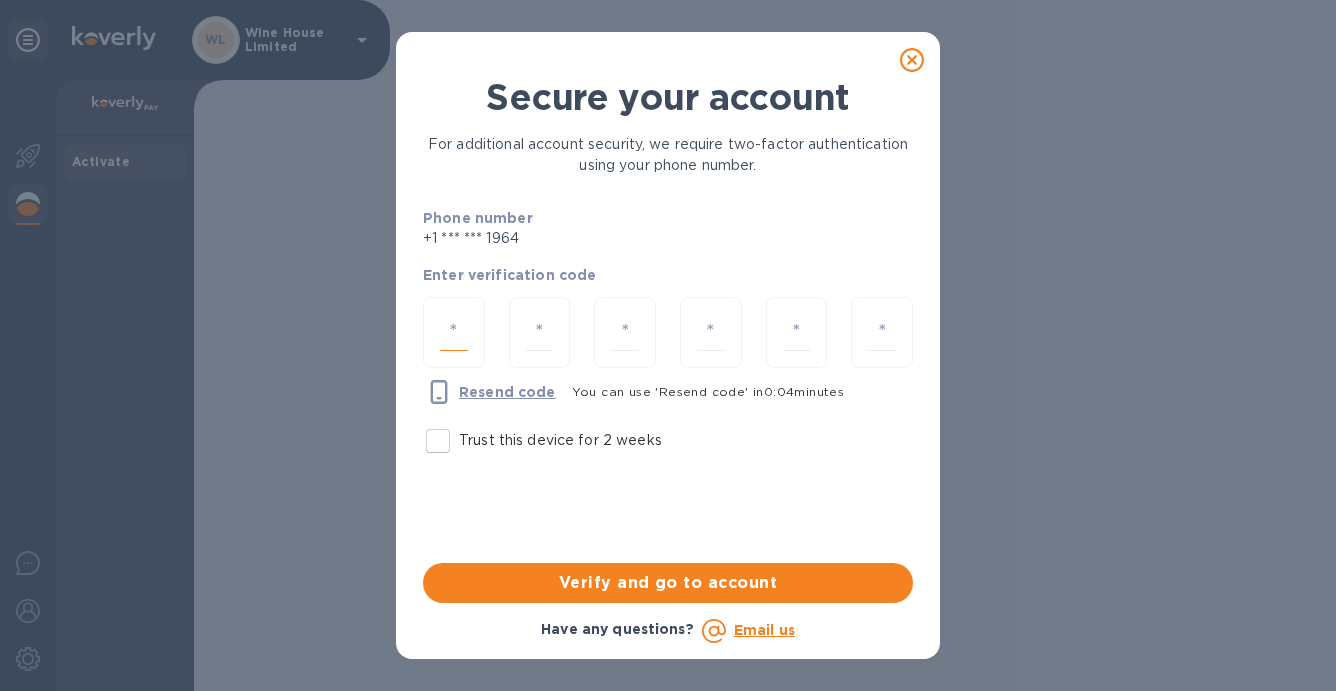 type on "3" 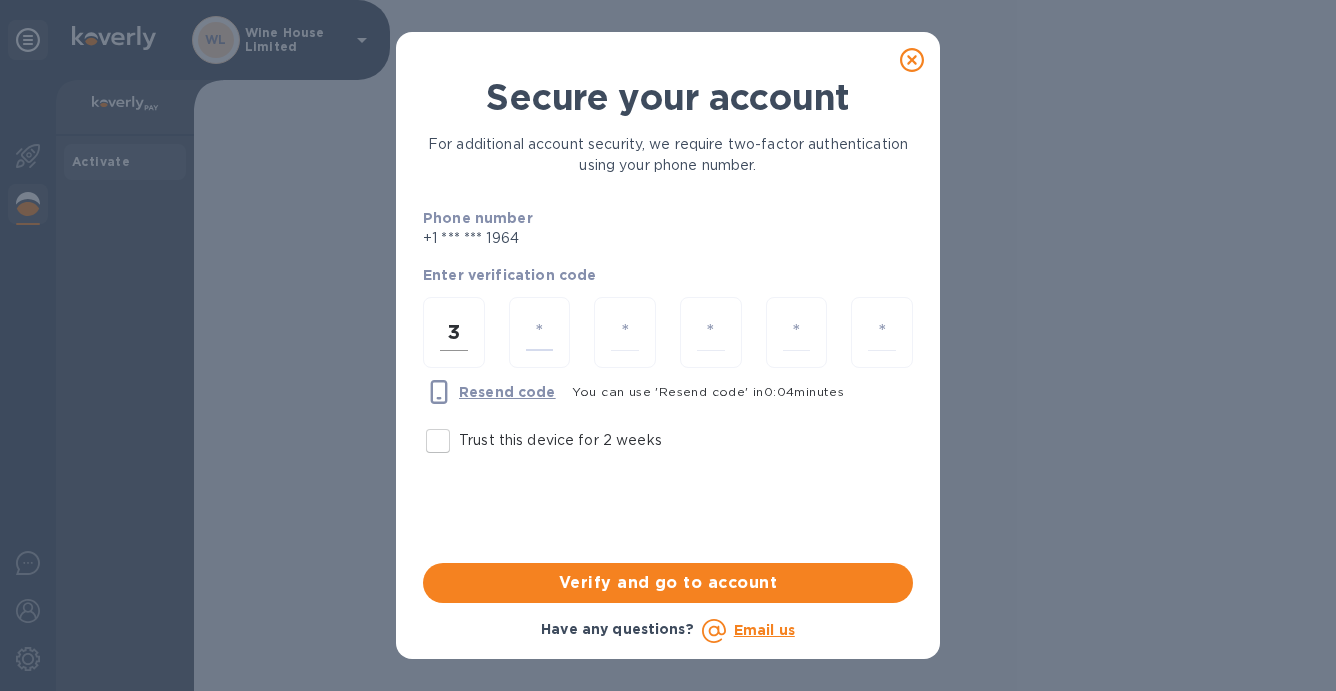 type on "5" 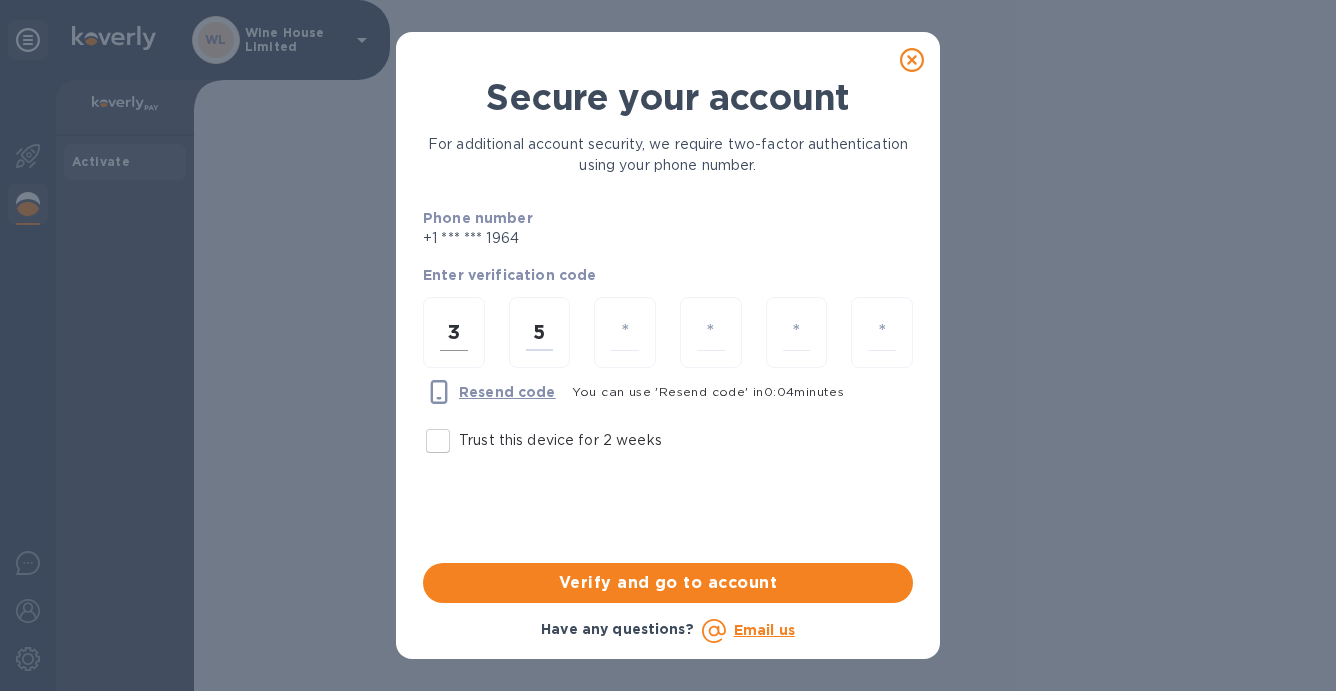 type on "5" 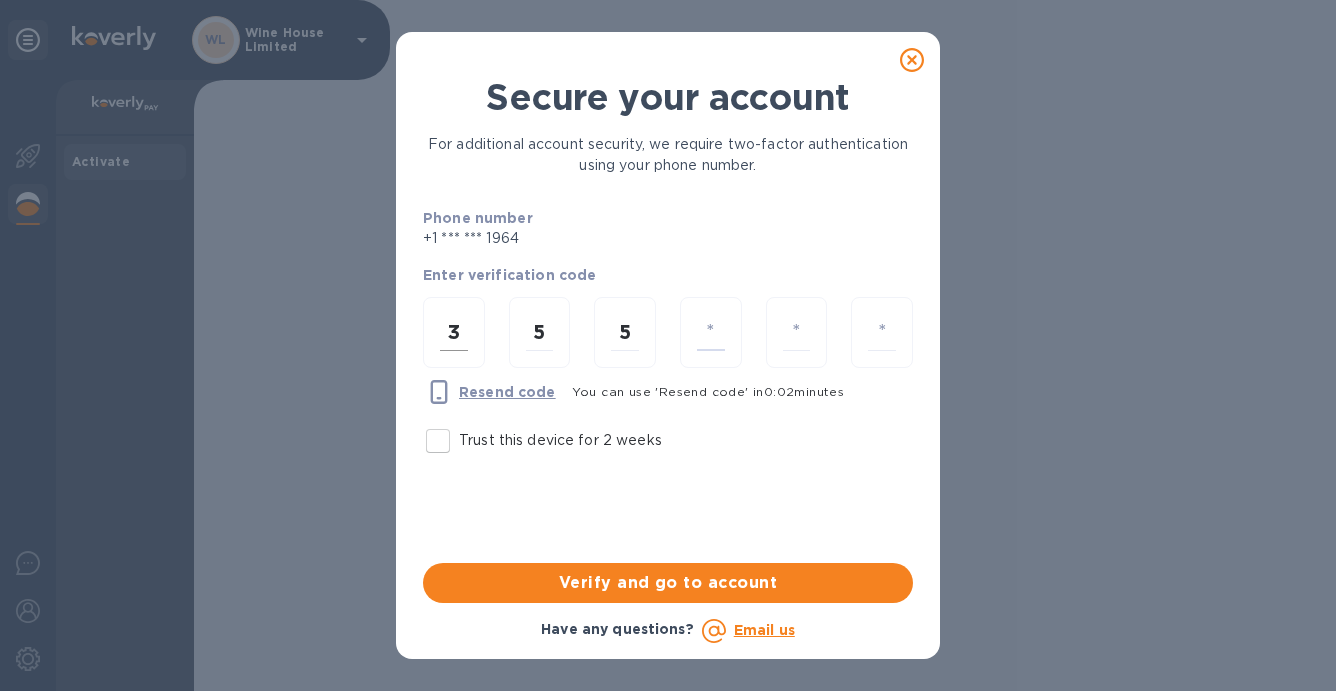 type on "4" 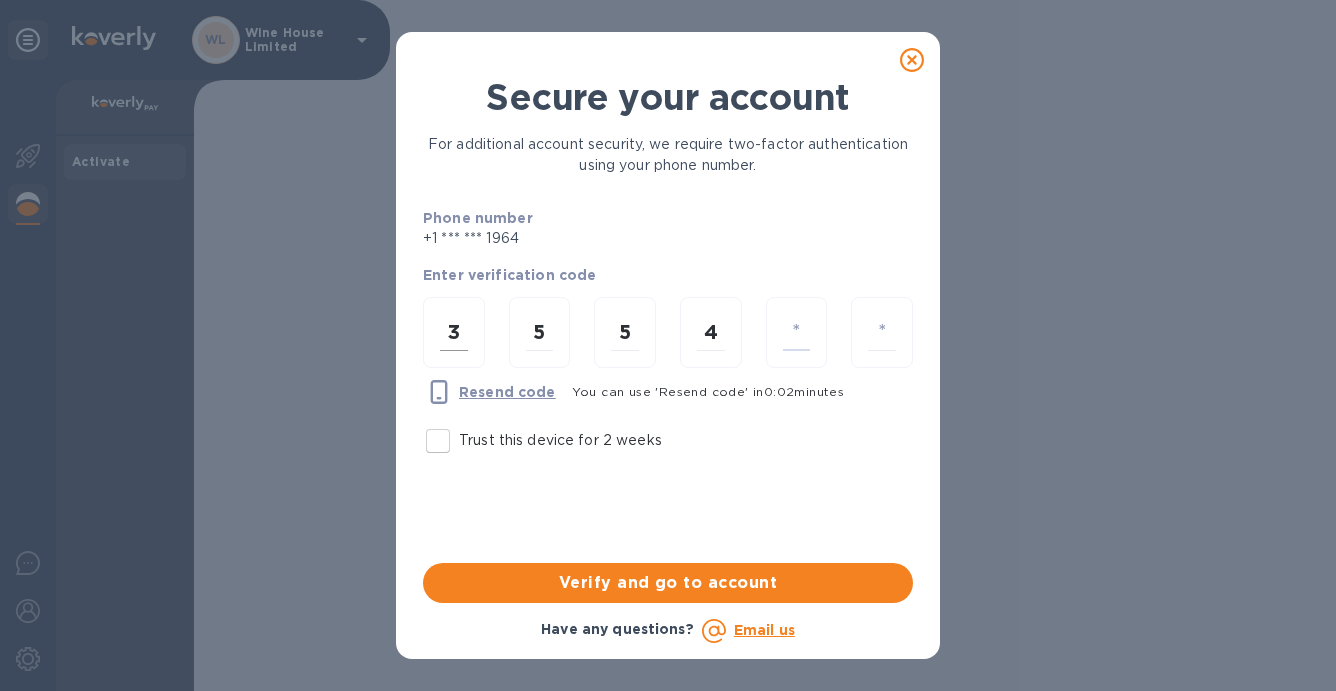 type on "4" 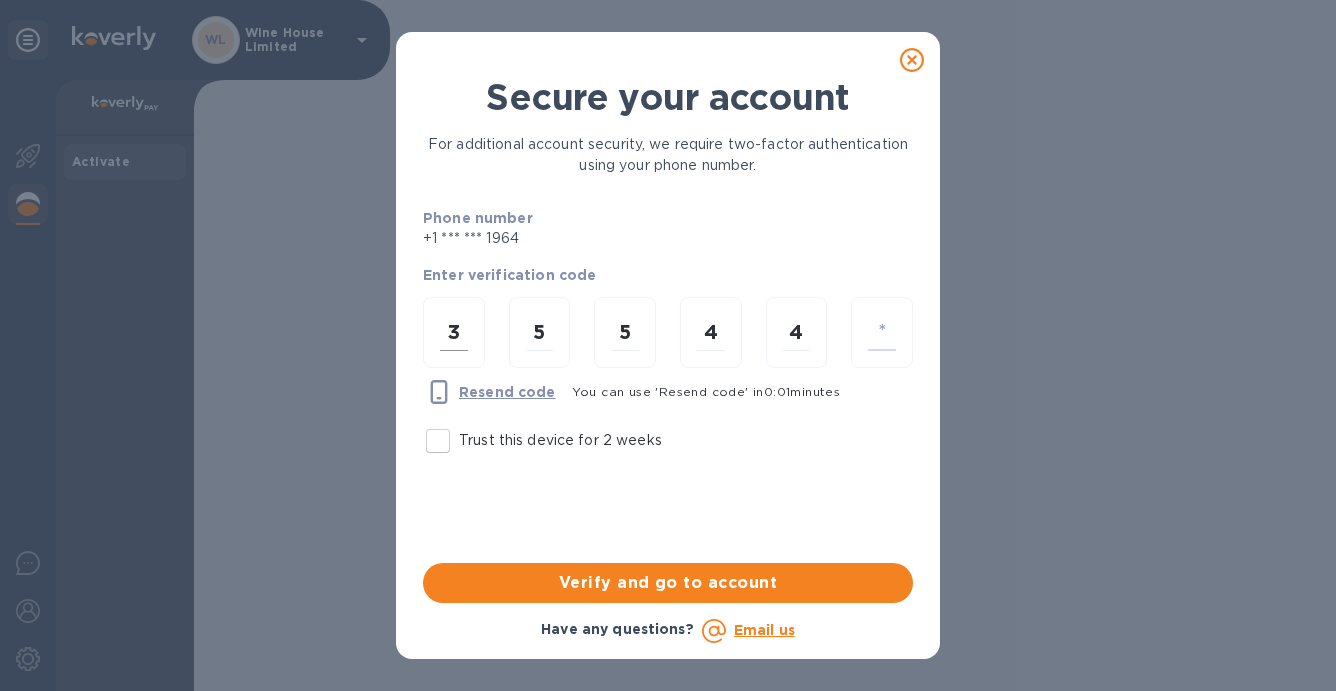 type on "7" 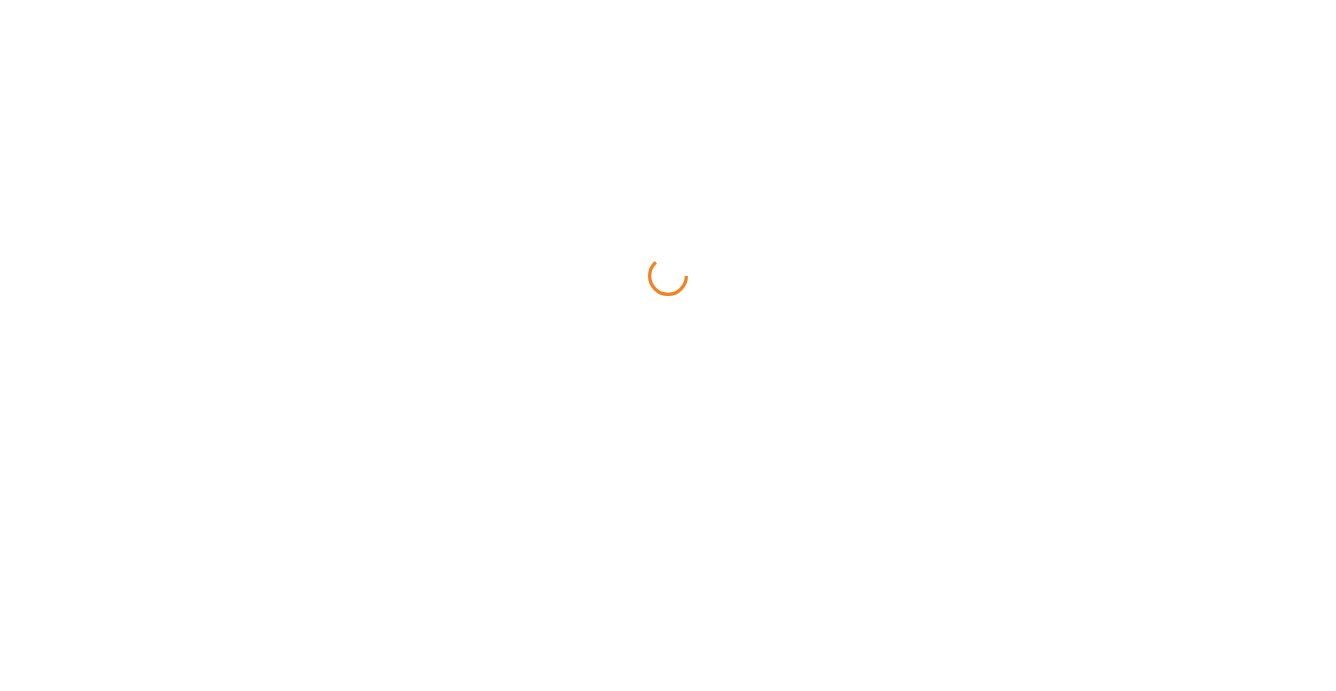 scroll, scrollTop: 0, scrollLeft: 0, axis: both 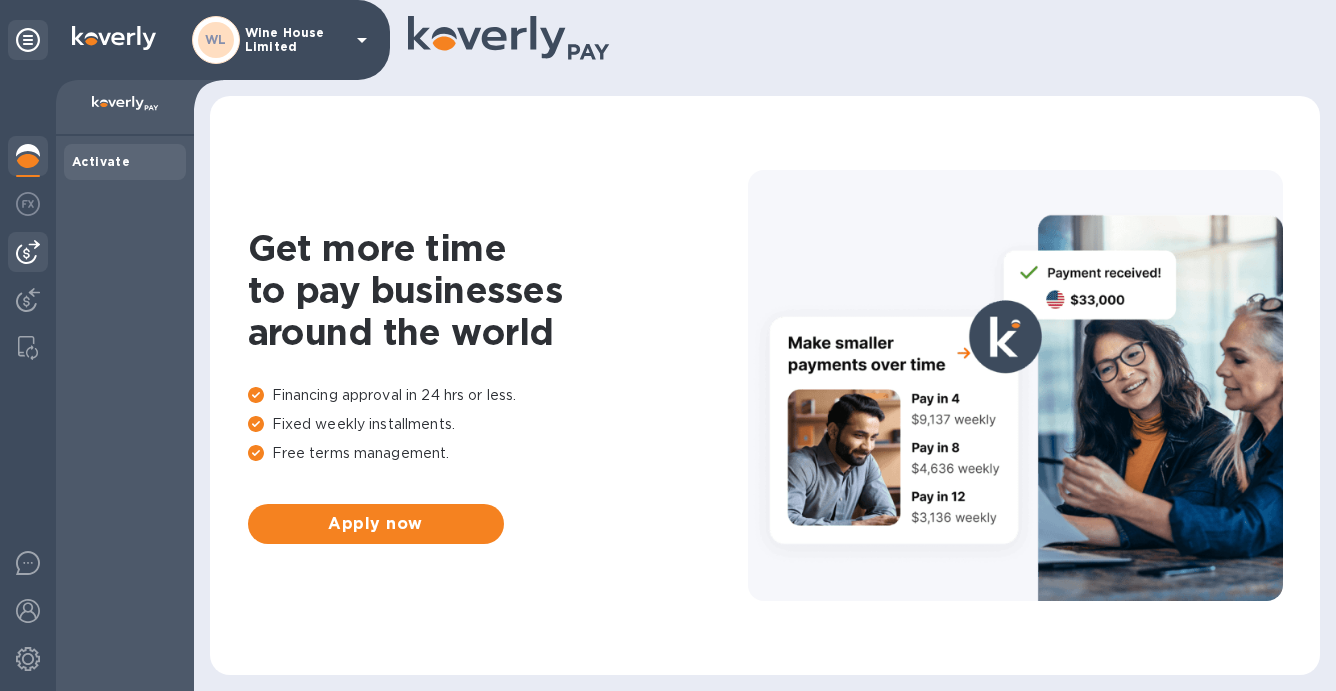 click at bounding box center (28, 252) 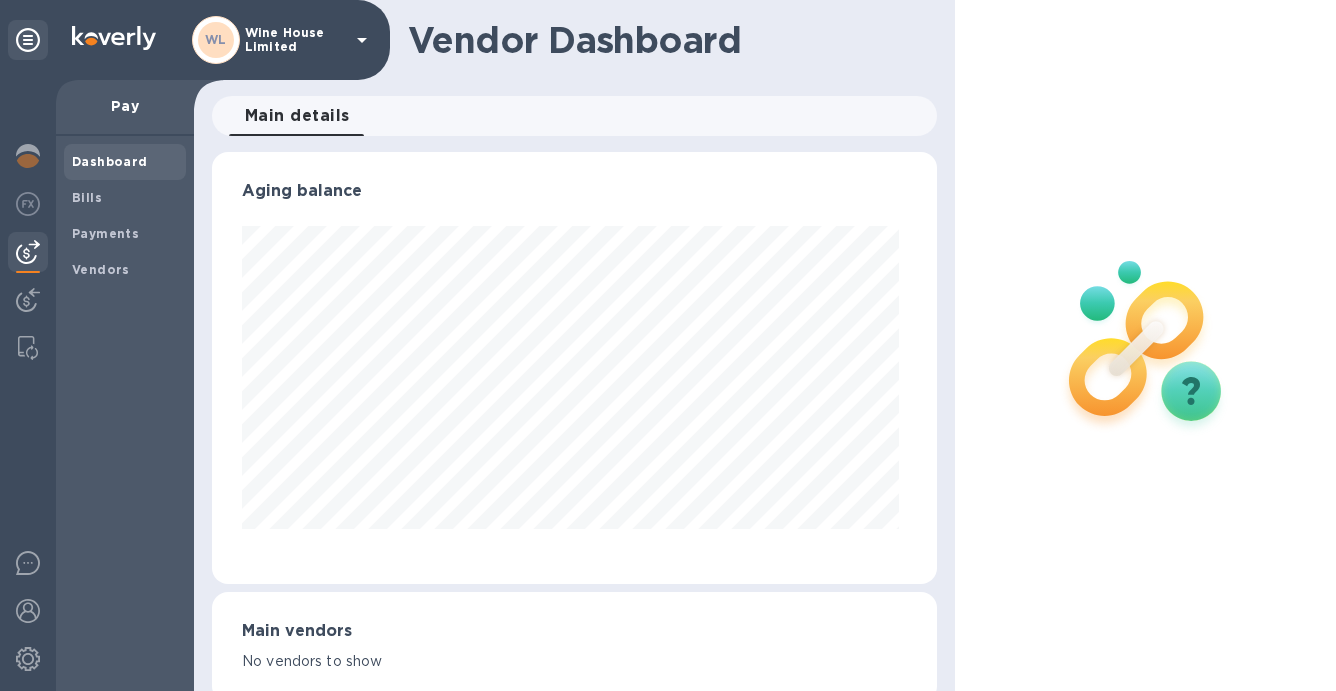 scroll, scrollTop: 999568, scrollLeft: 999282, axis: both 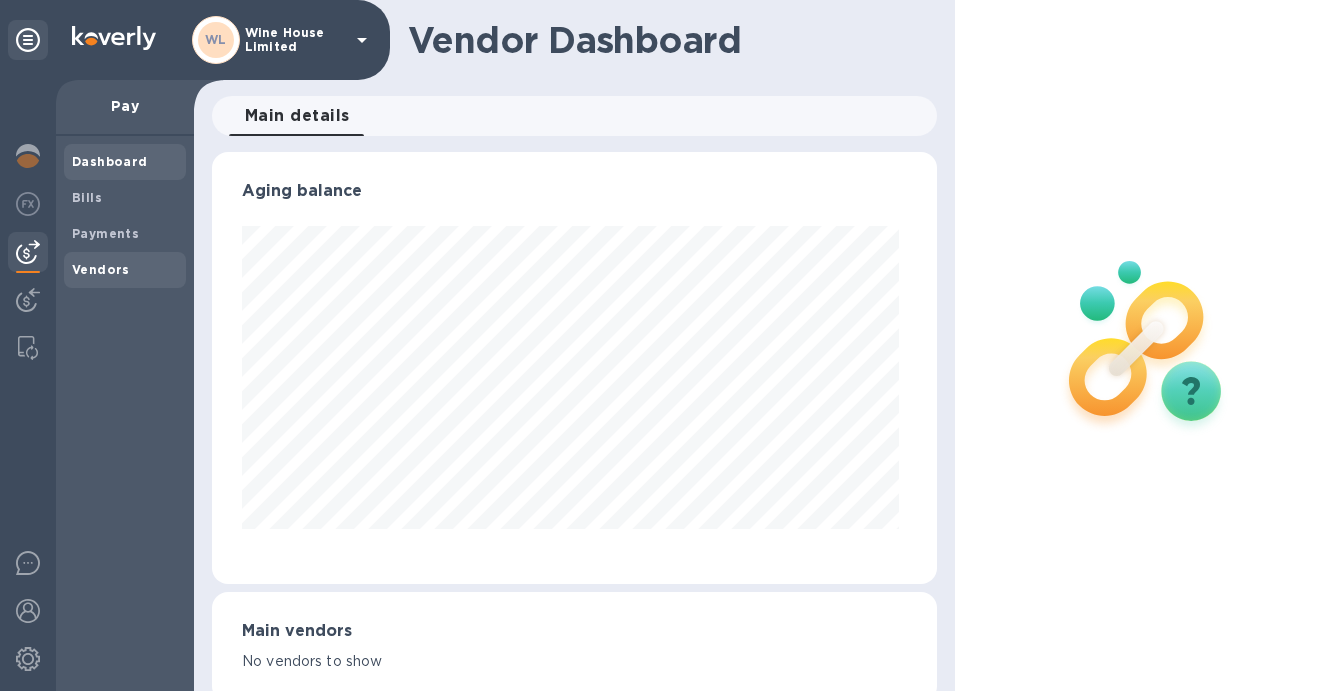 click on "Vendors" at bounding box center [101, 269] 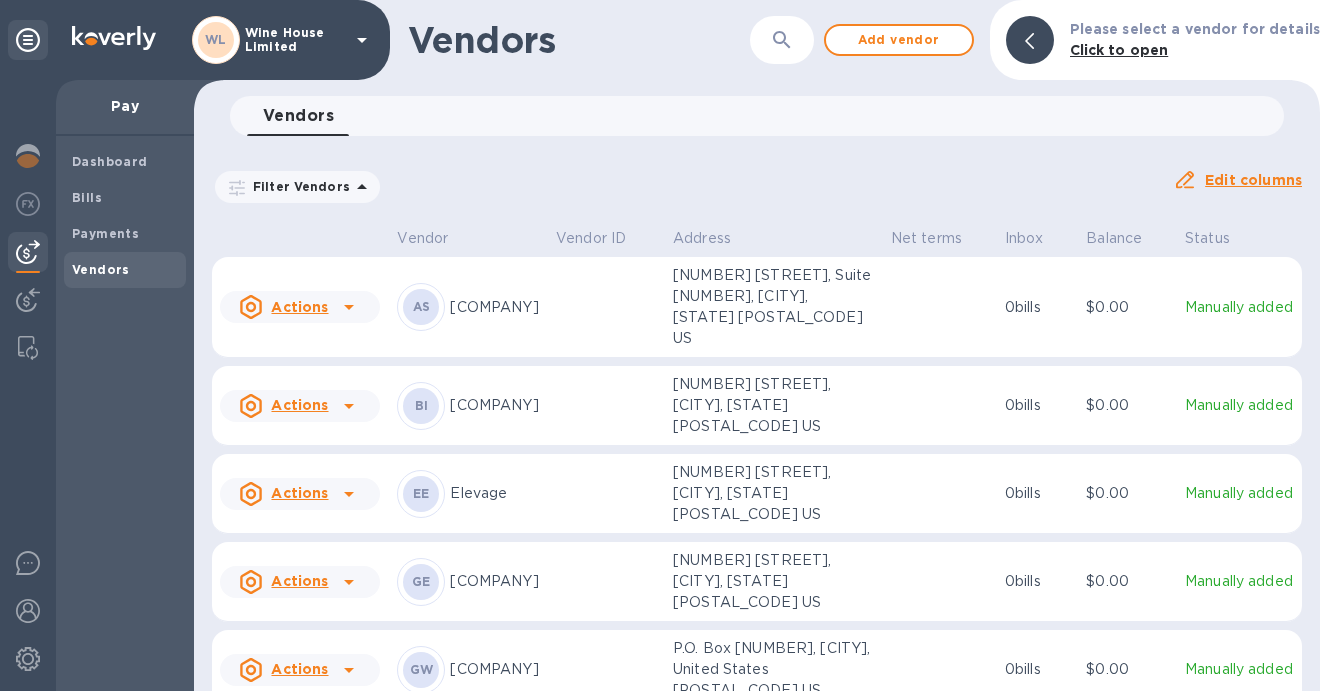 click on "Actions" at bounding box center (299, 405) 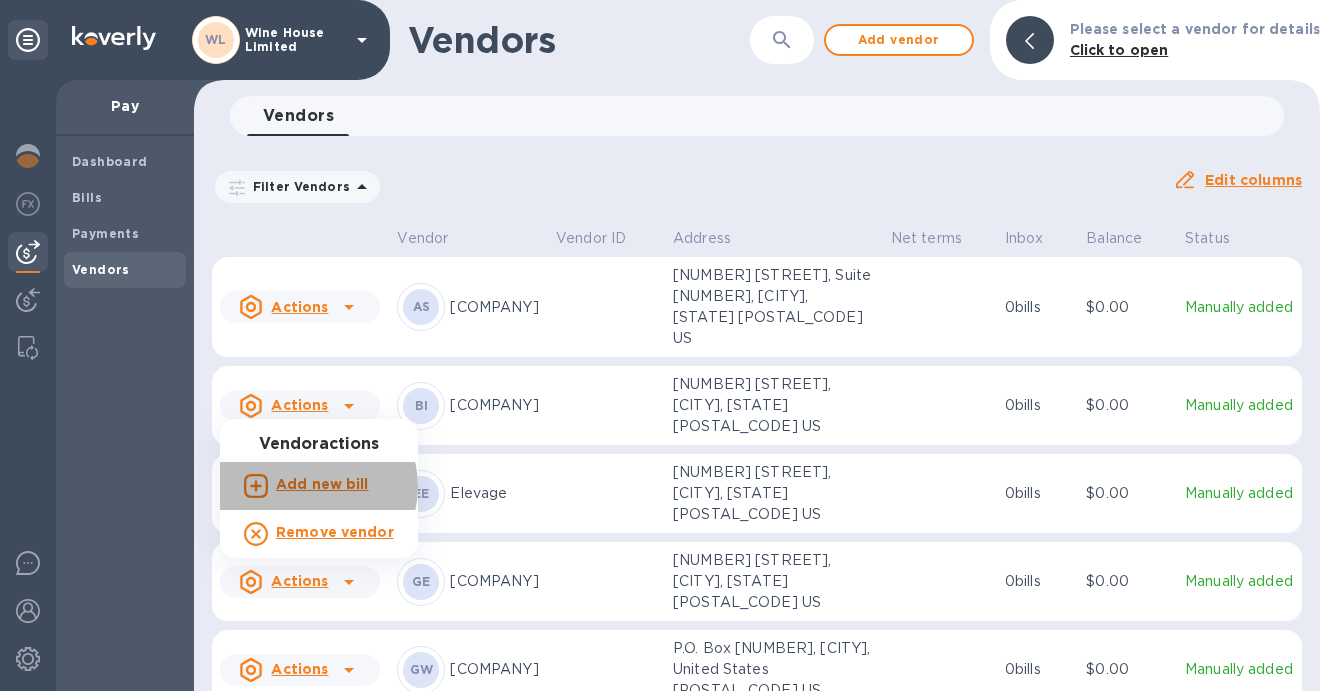 click on "Add new bill" at bounding box center [322, 484] 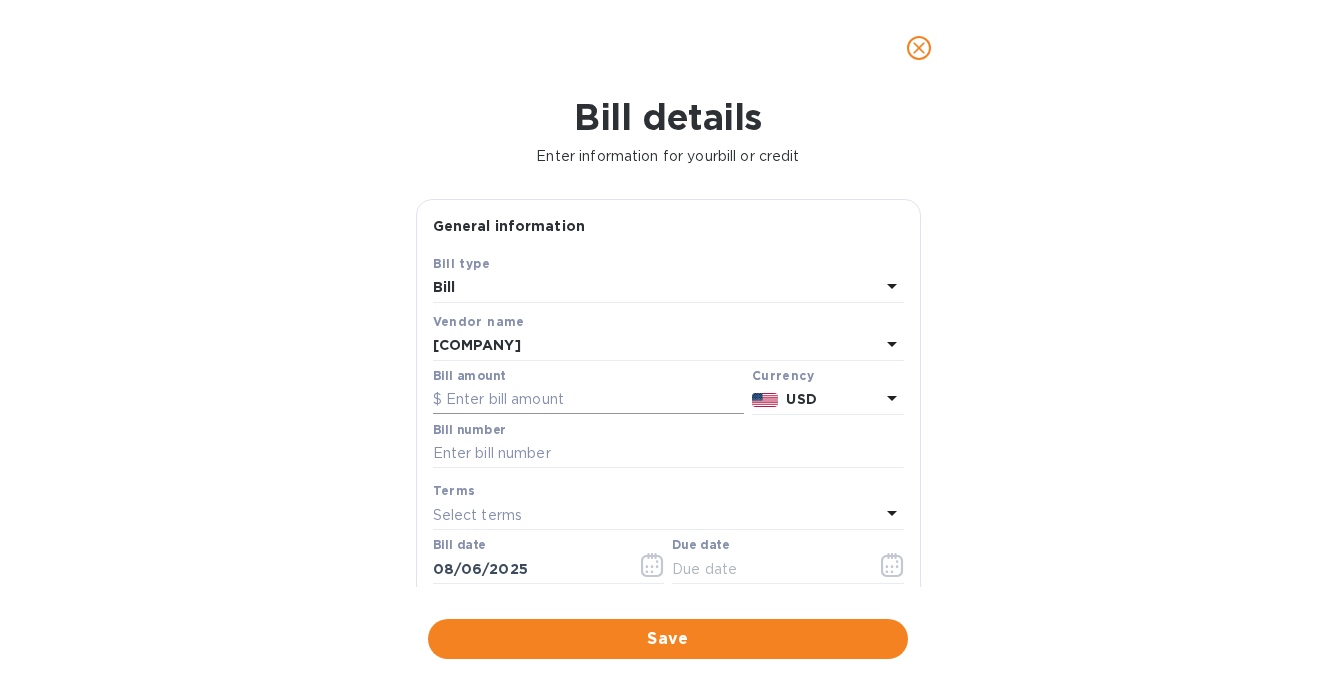 click at bounding box center (588, 400) 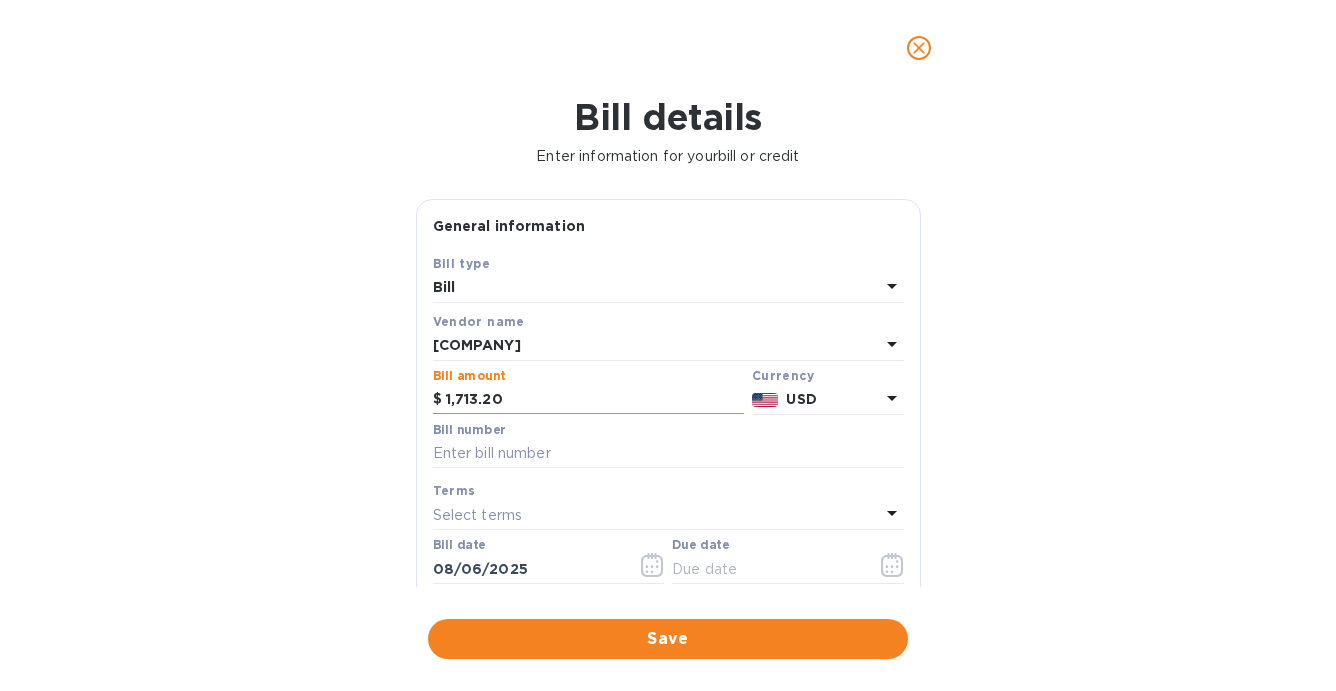 type on "1,713.20" 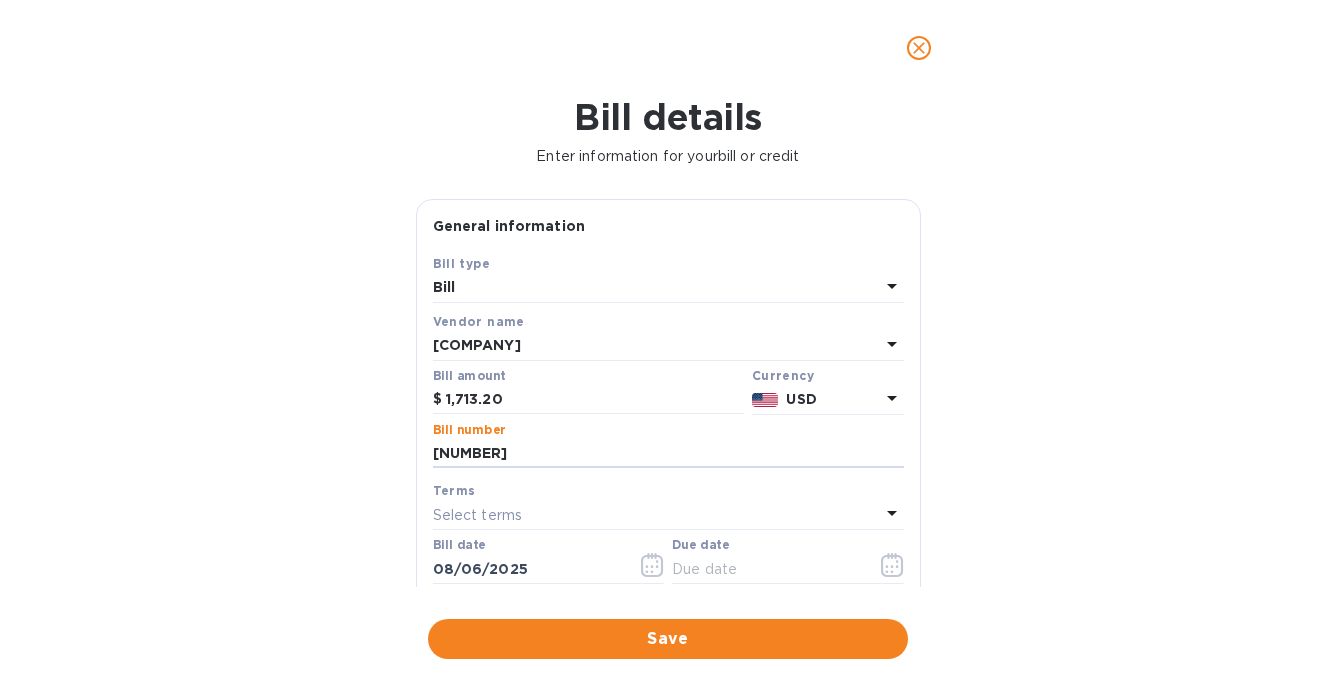 type on "147212" 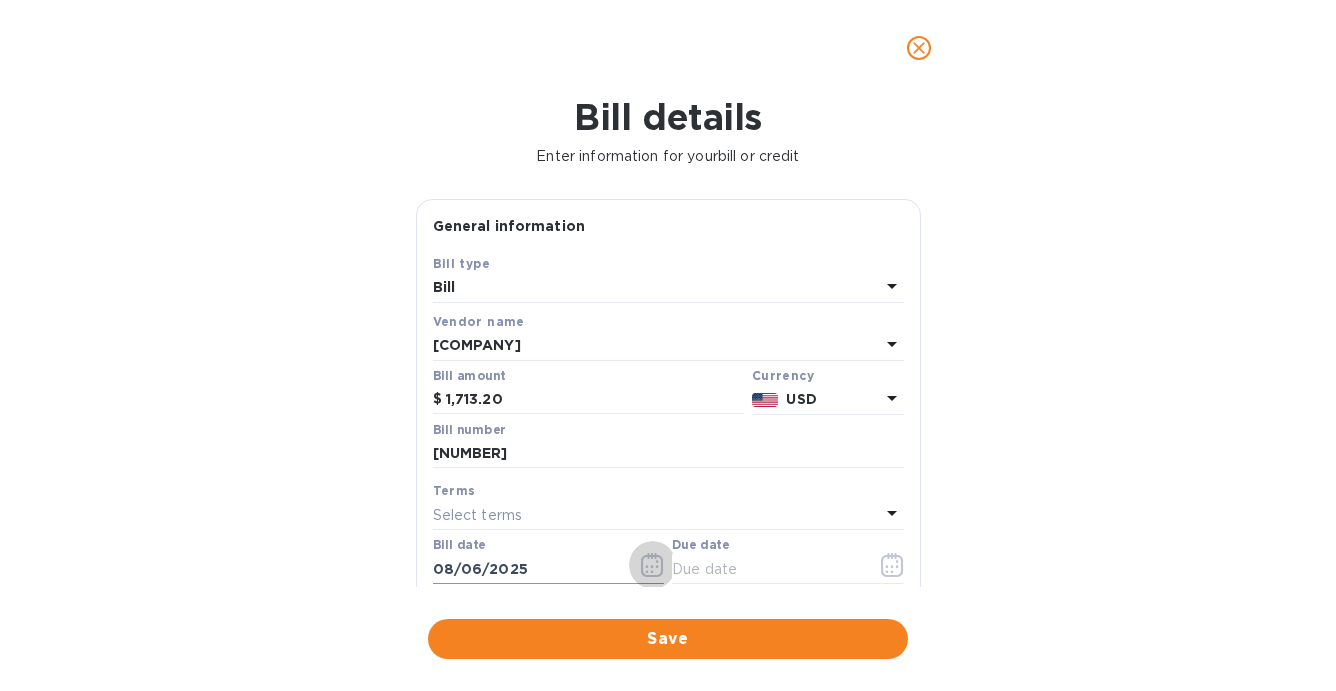 click 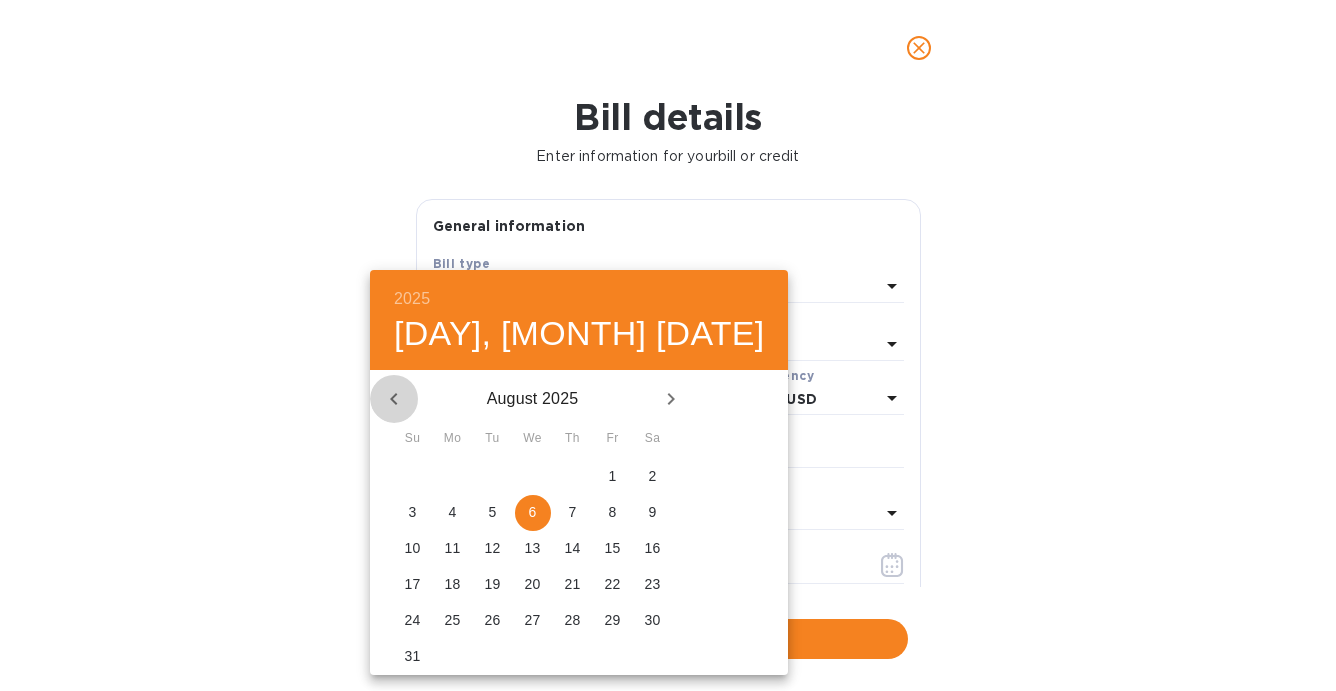 click 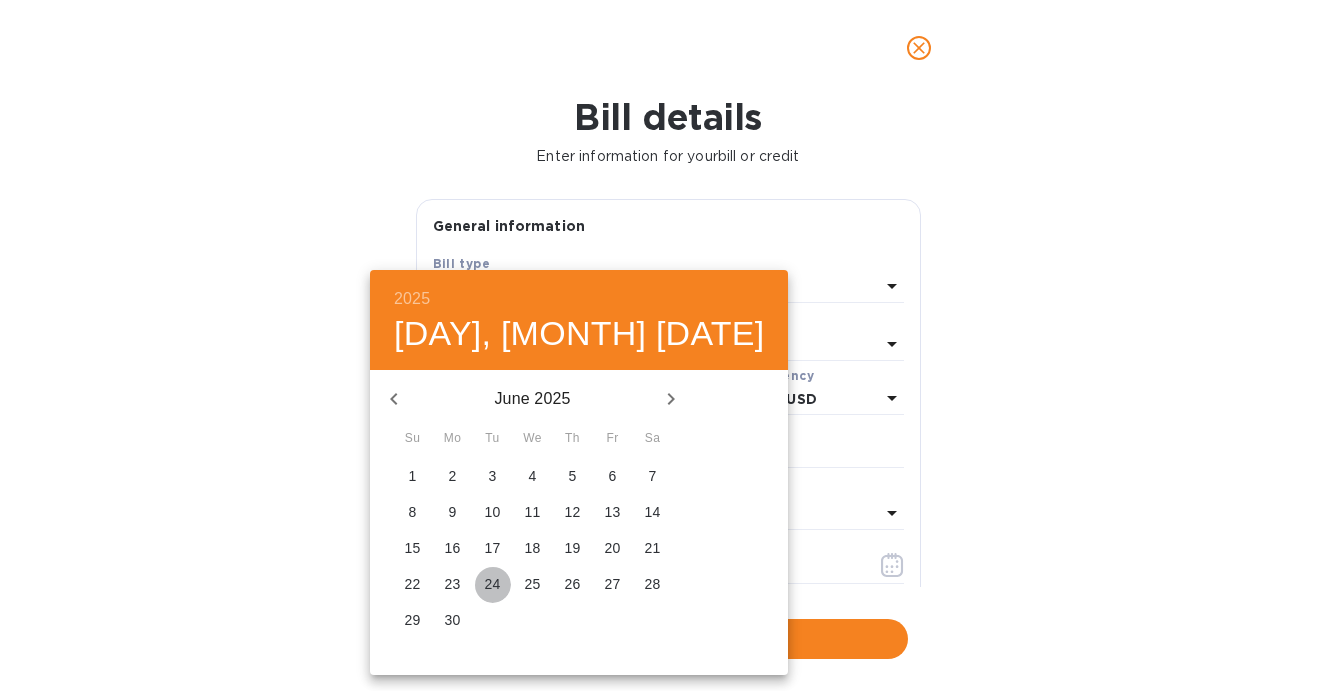 click on "24" at bounding box center [493, 584] 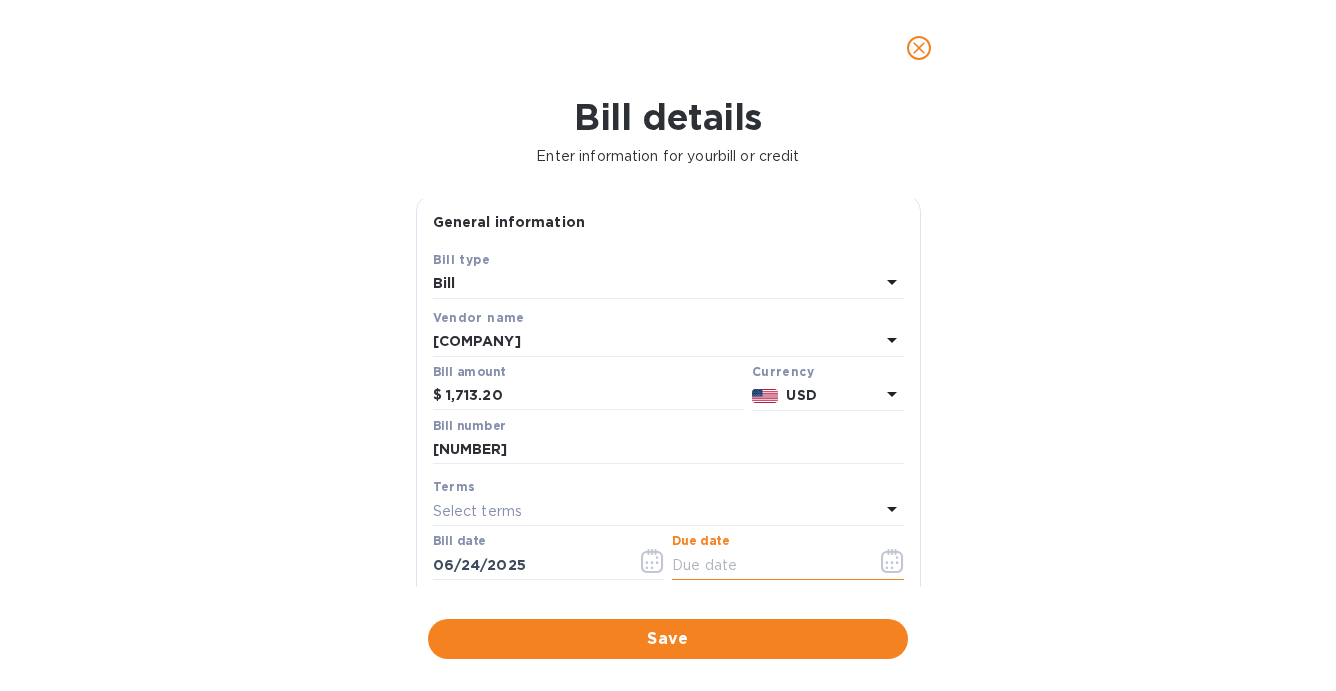 click at bounding box center (766, 565) 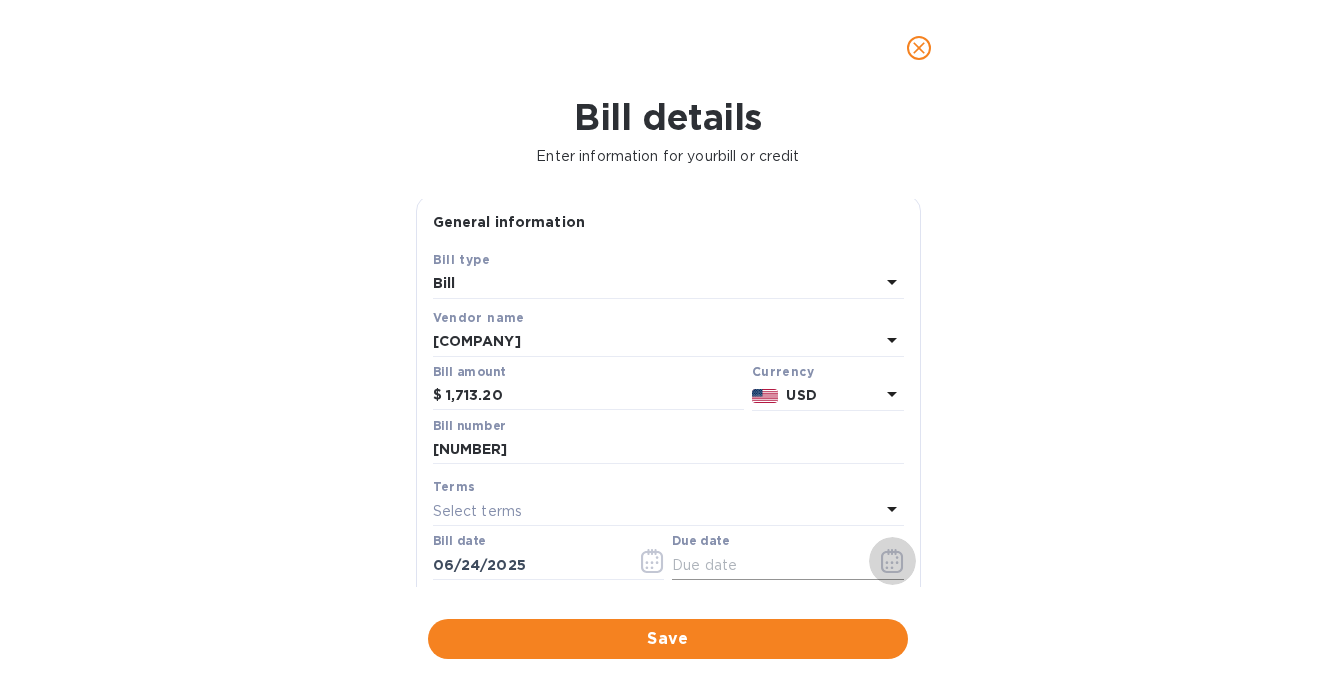 click 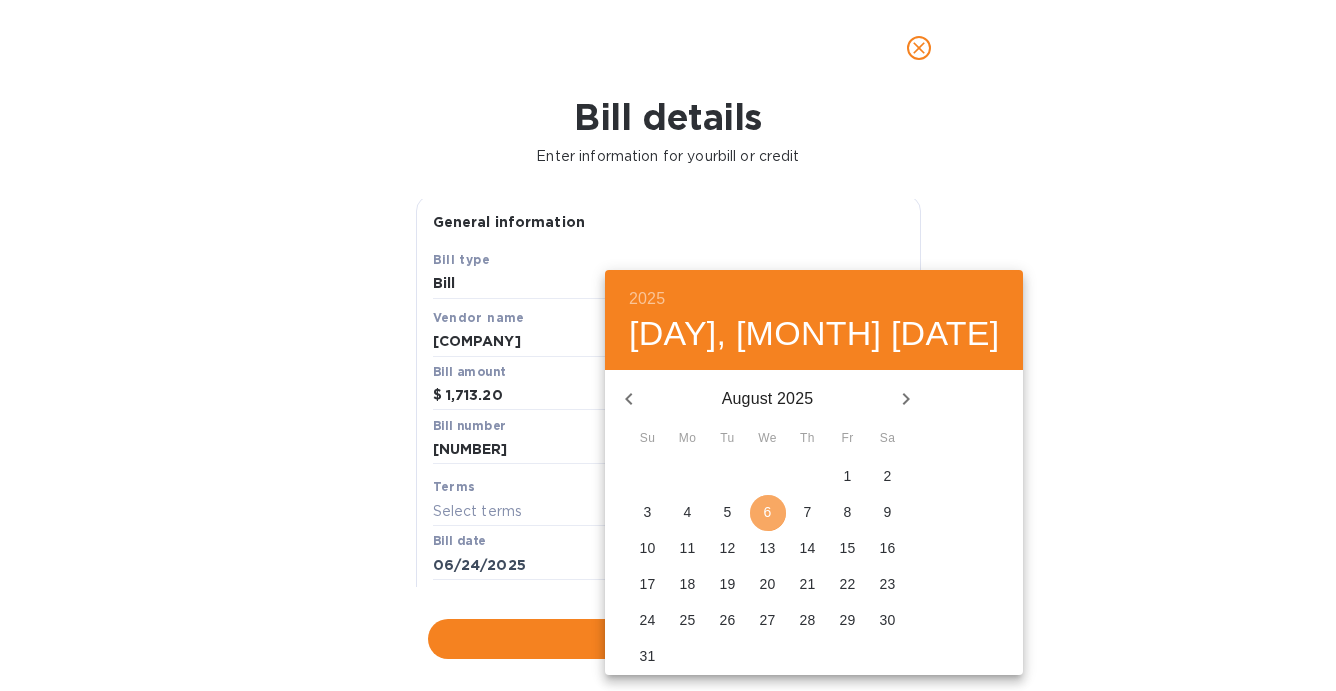 click on "6" at bounding box center [768, 512] 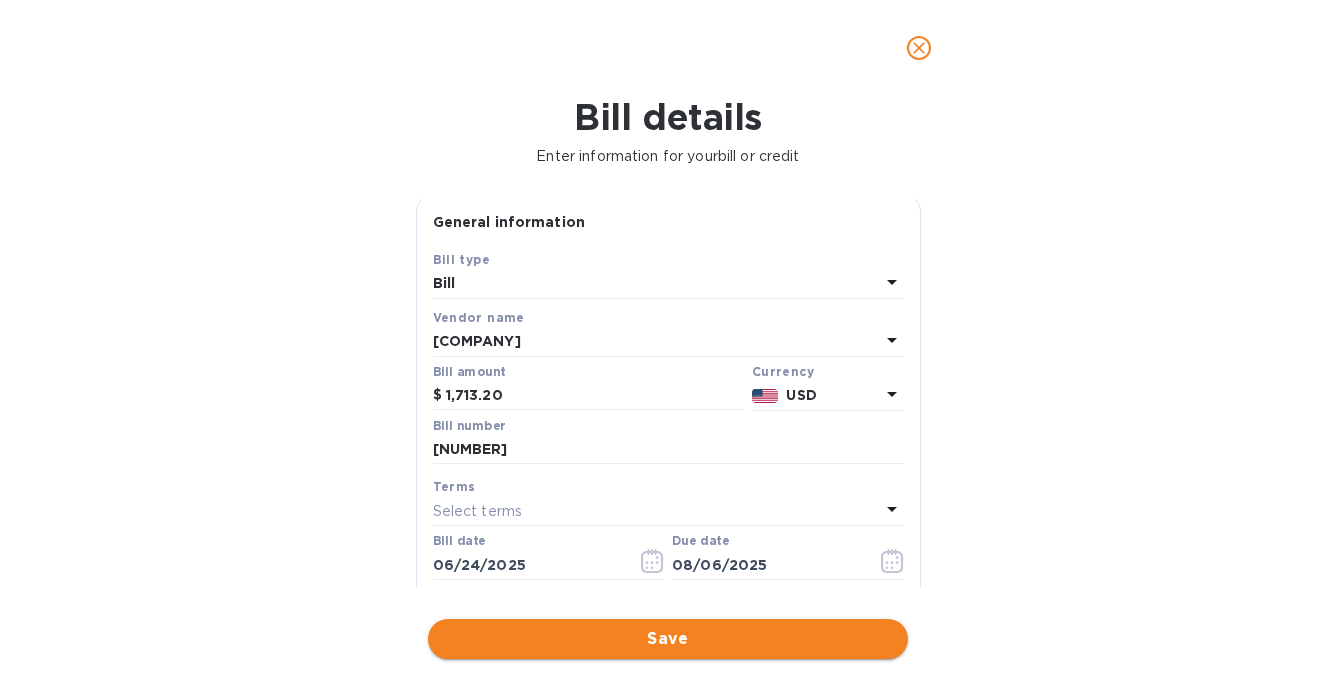 click on "Save" at bounding box center (668, 639) 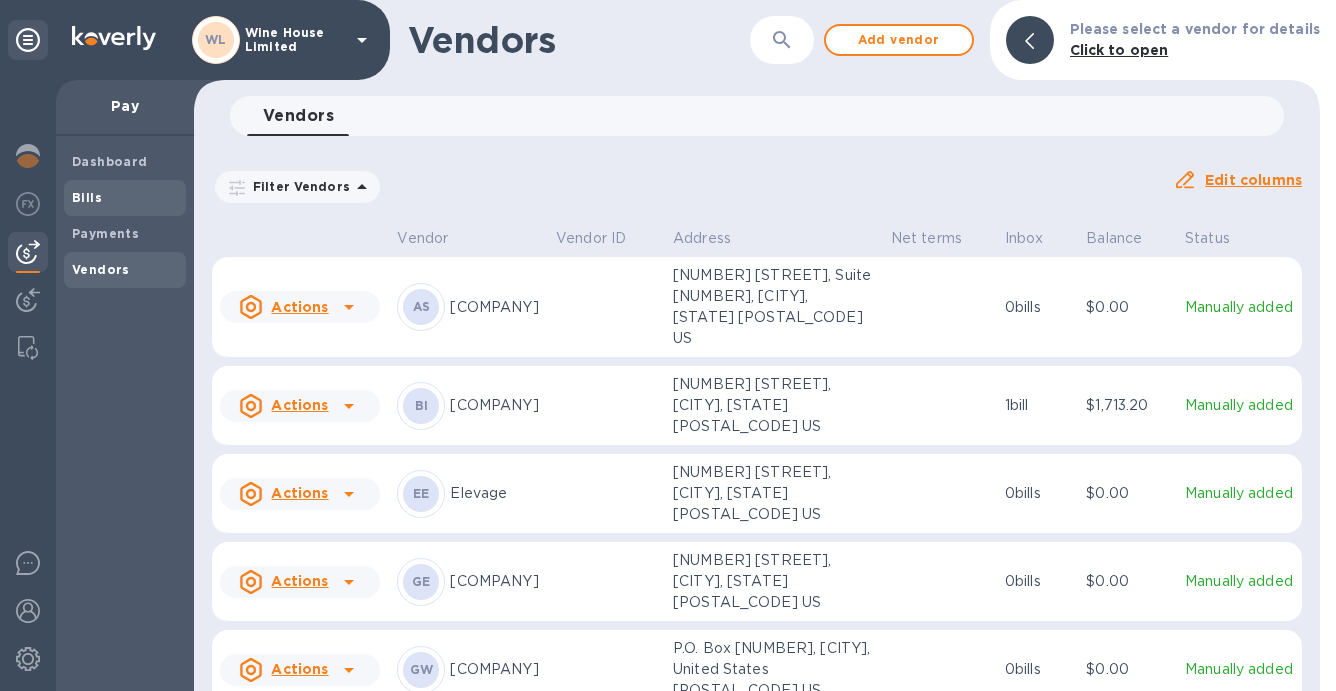 click on "Bills" at bounding box center (87, 197) 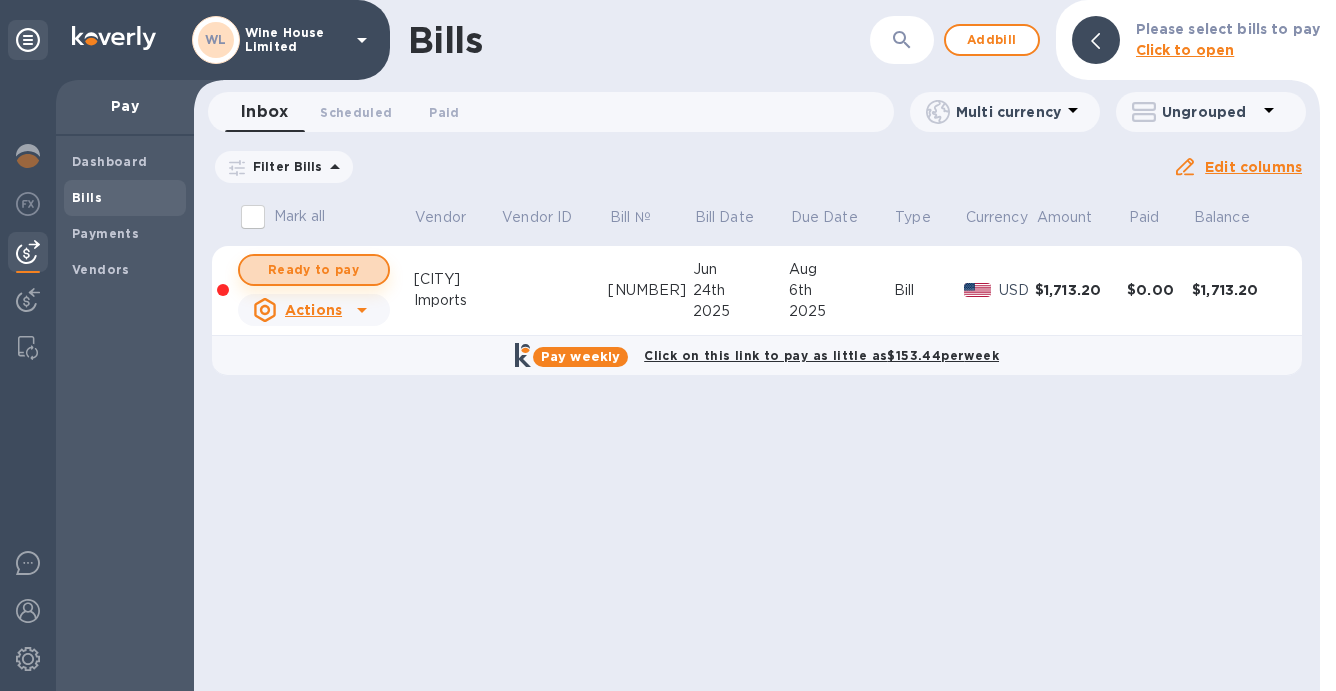 click on "Ready to pay" at bounding box center (314, 270) 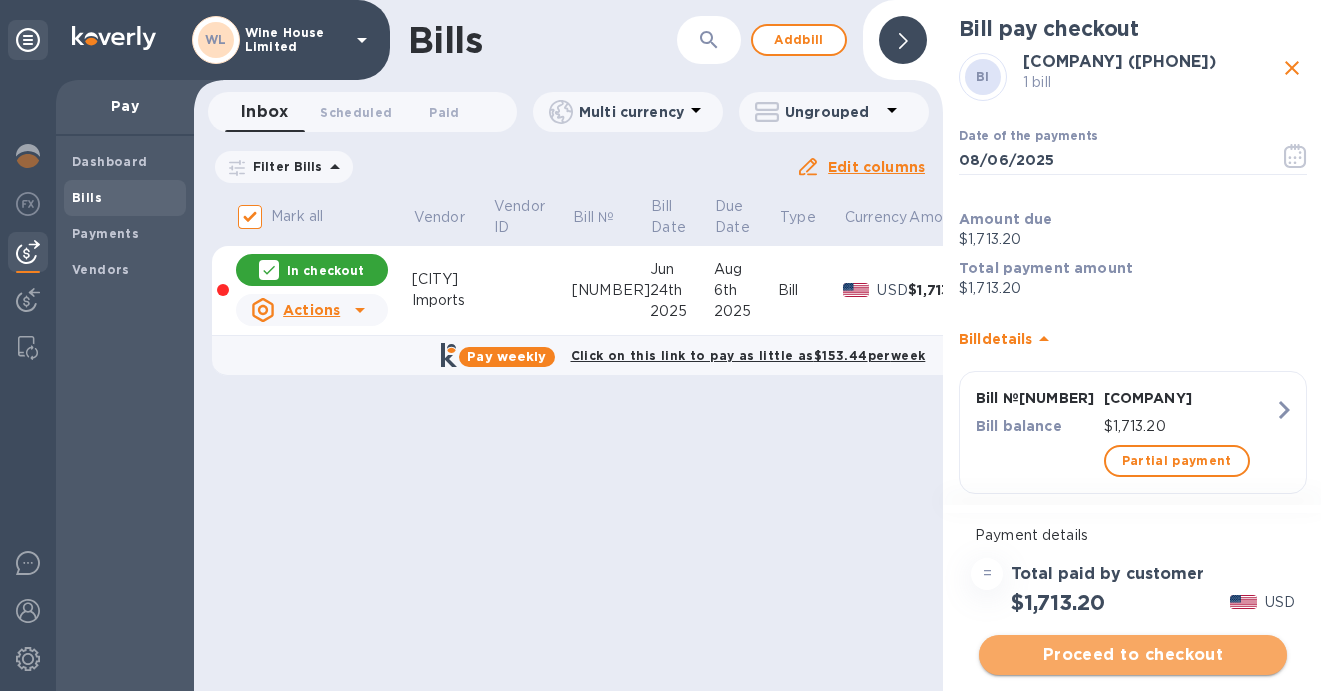 click on "Proceed to checkout" at bounding box center [1133, 655] 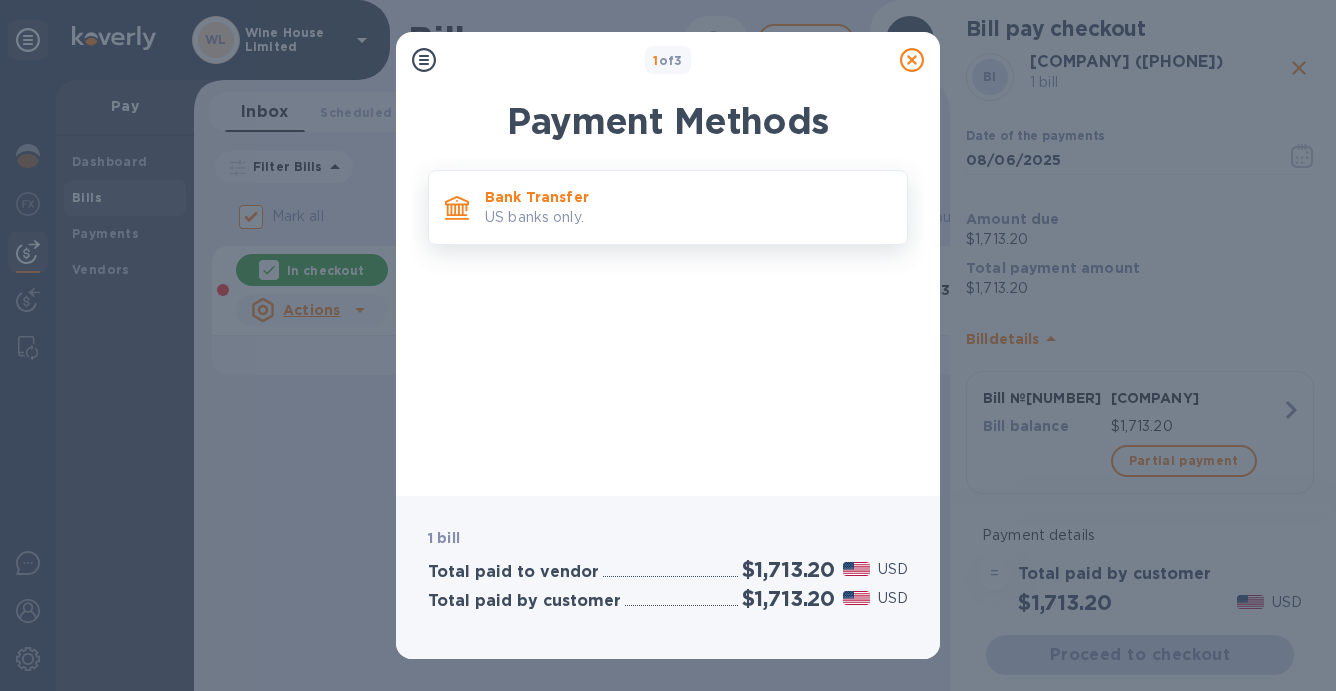 click on "Bank Transfer" at bounding box center (688, 197) 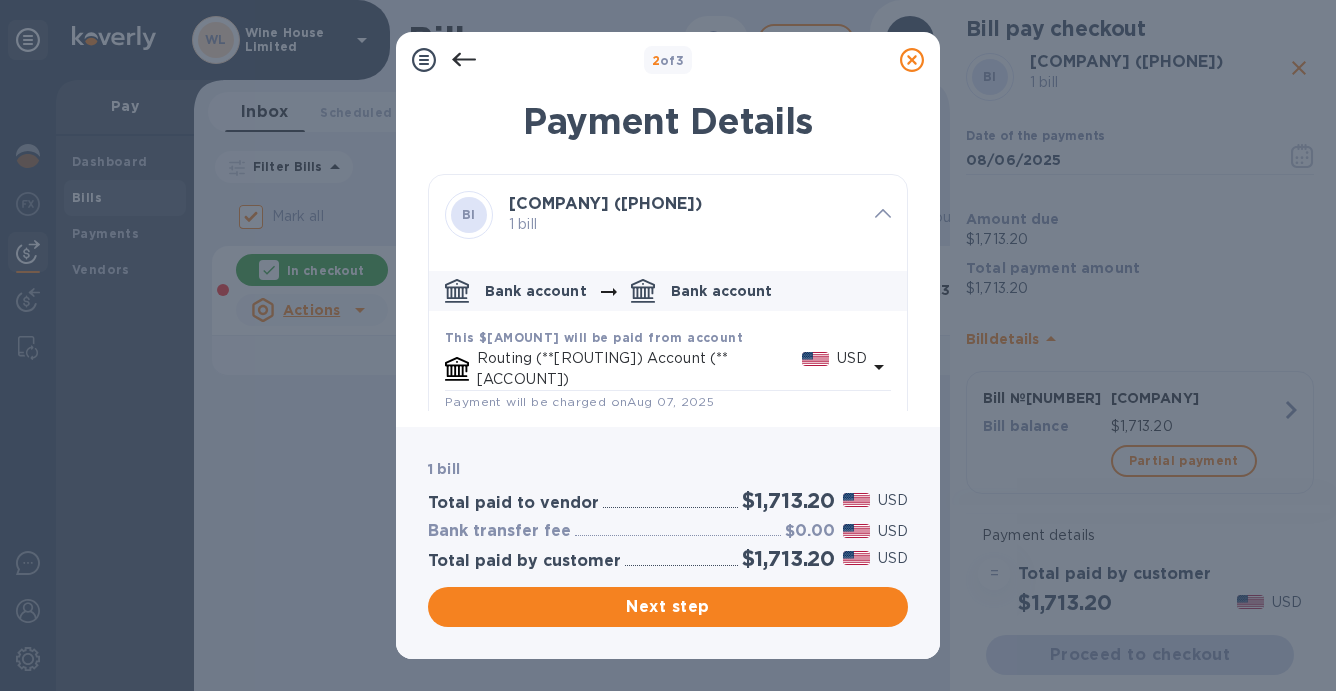 scroll, scrollTop: 107, scrollLeft: 0, axis: vertical 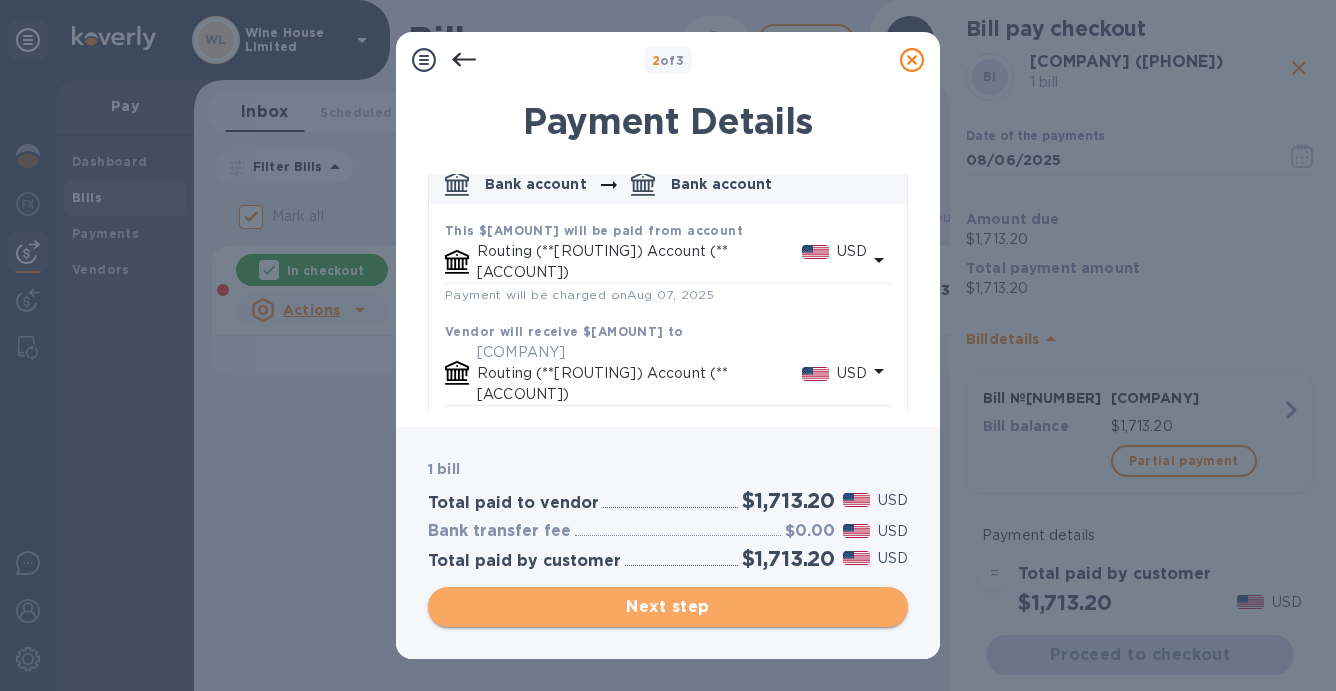 click on "Next step" at bounding box center (668, 607) 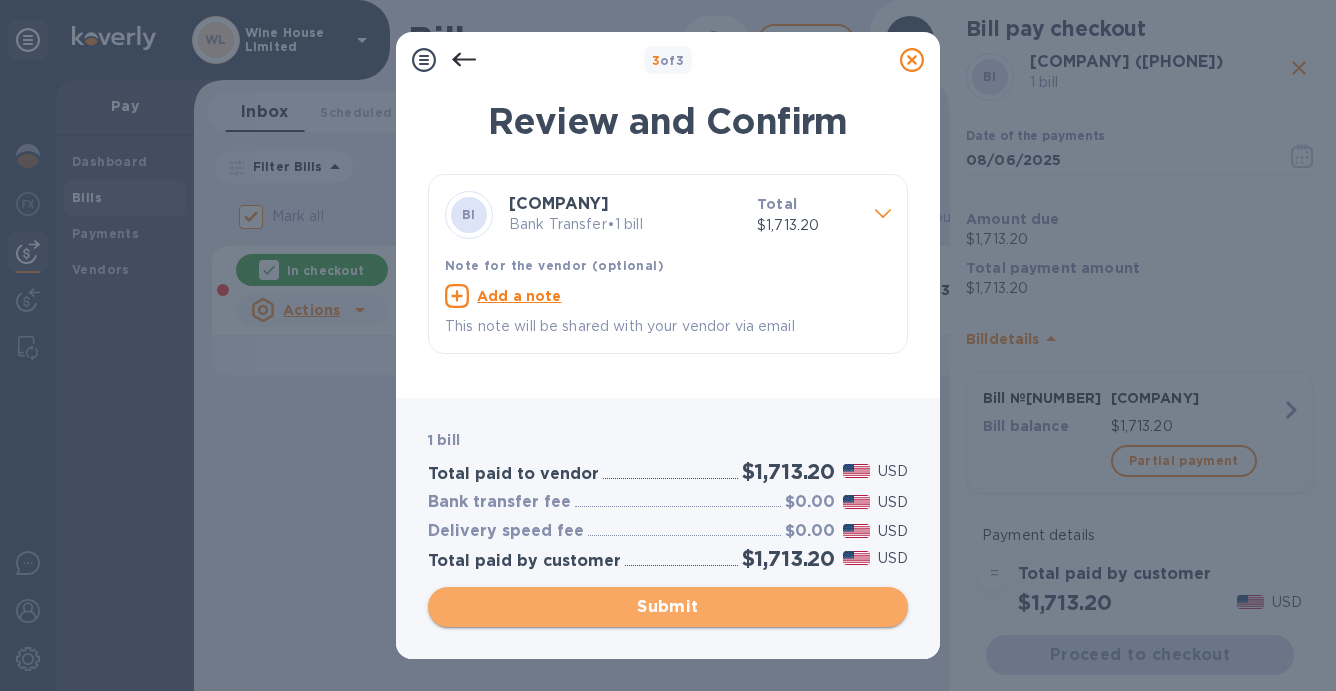 click on "Submit" at bounding box center [668, 607] 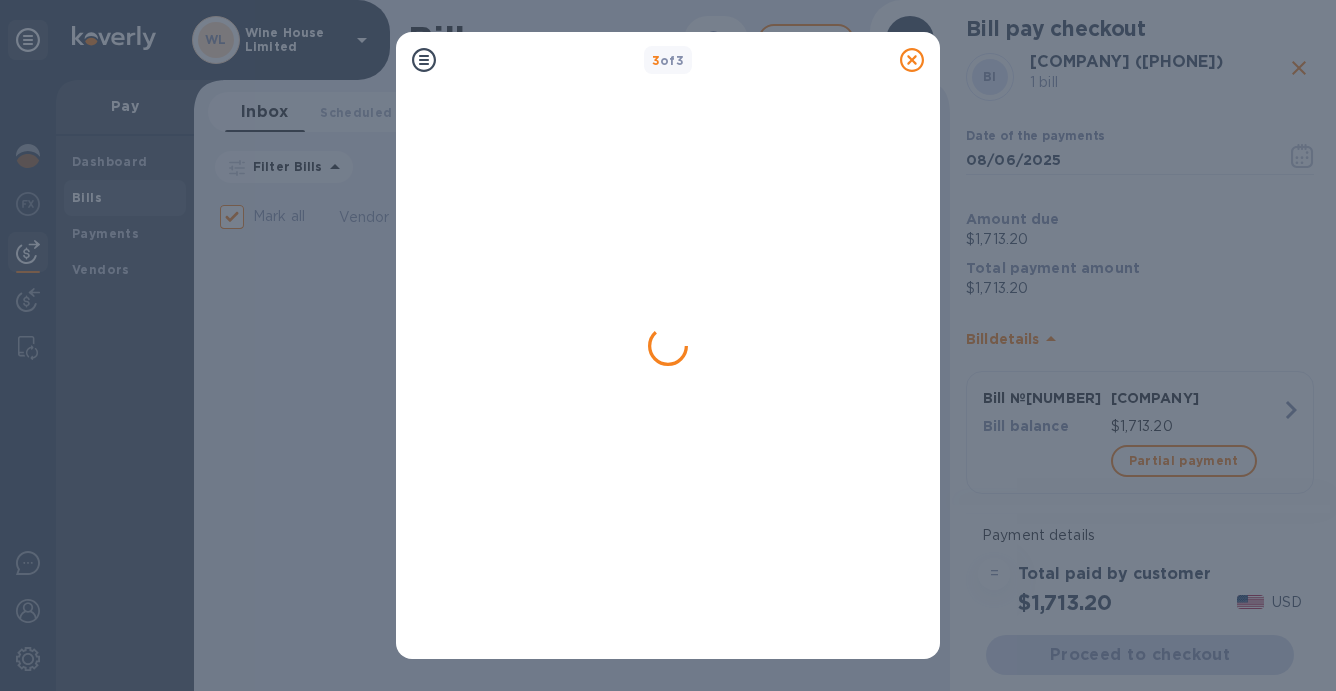checkbox on "false" 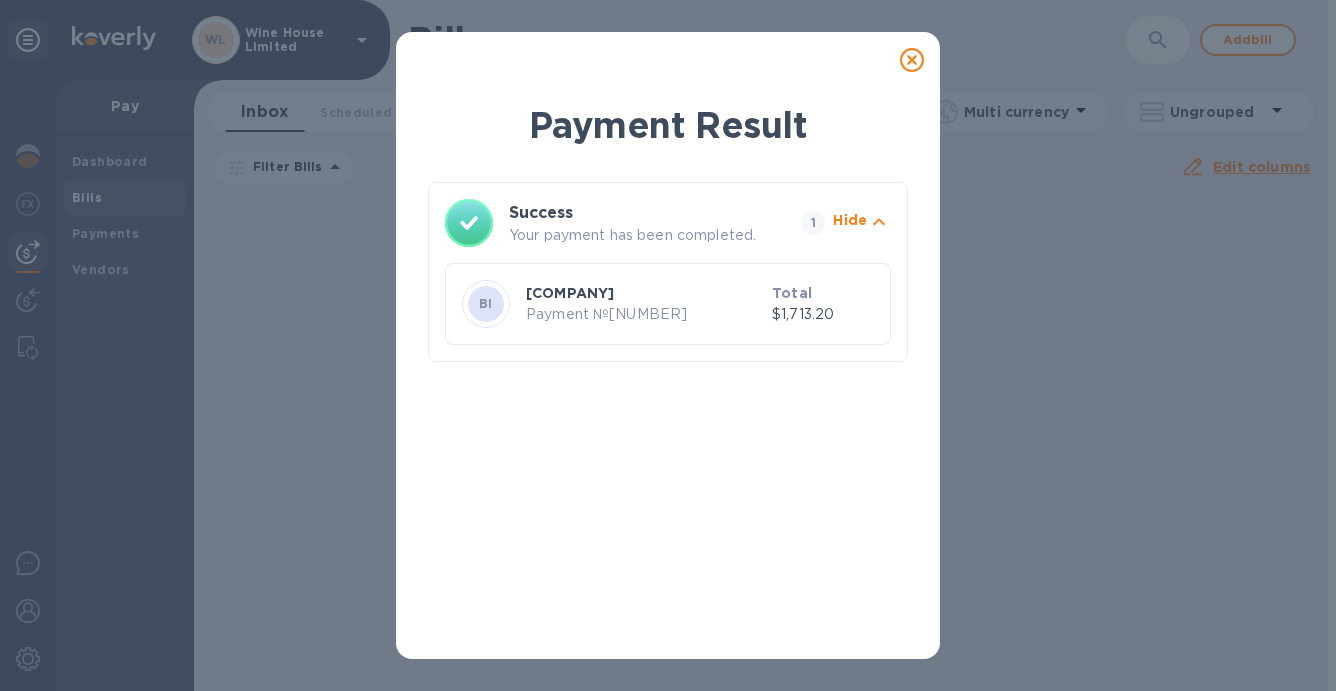 click 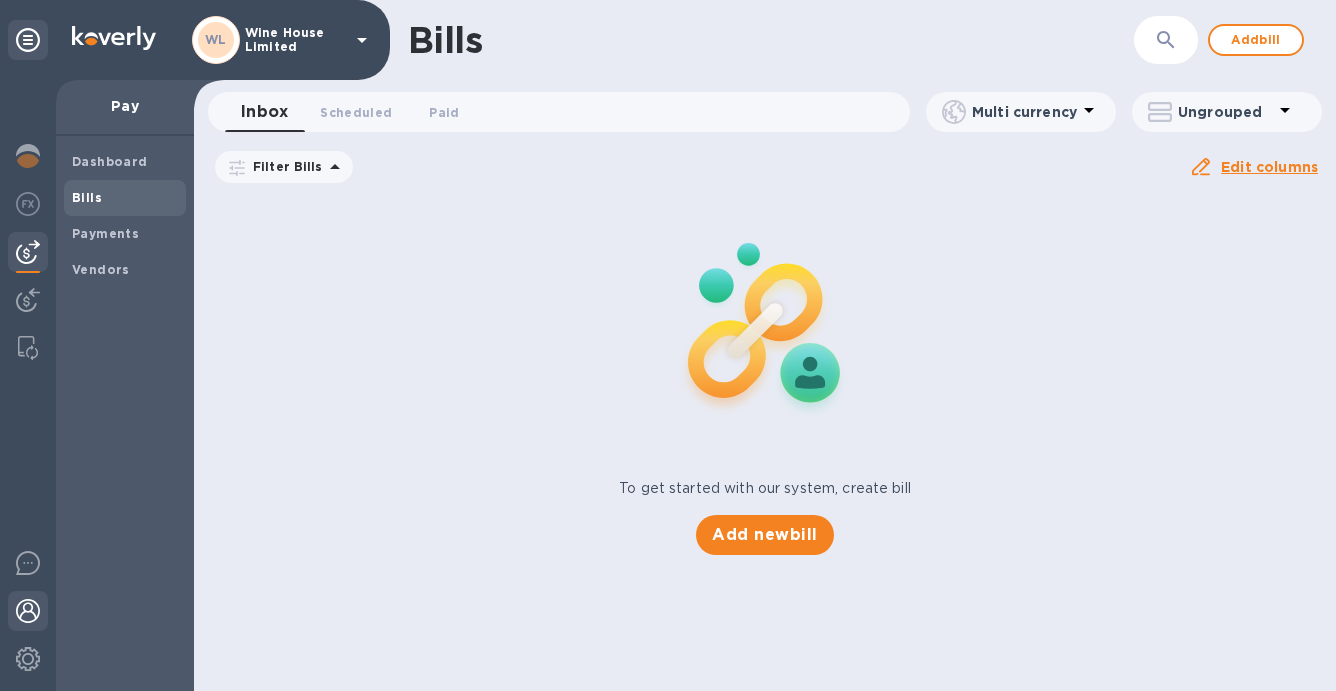 click at bounding box center (28, 611) 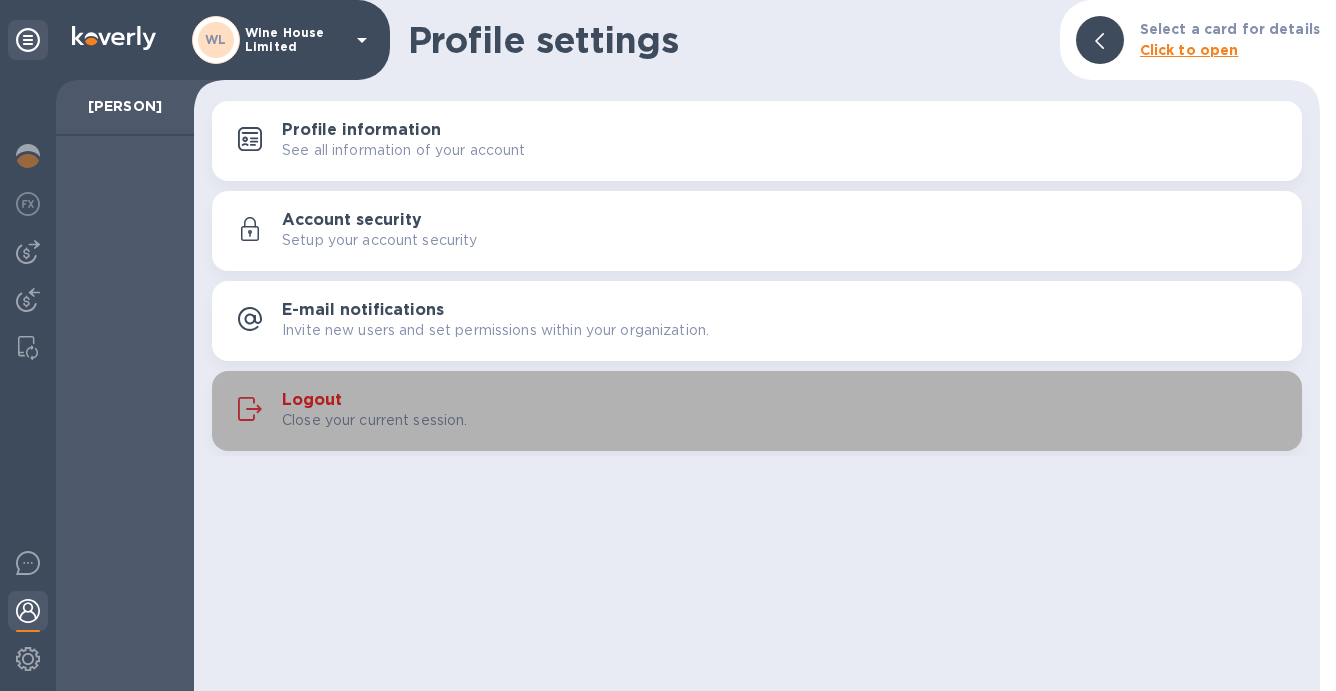 click on "Logout" at bounding box center (312, 400) 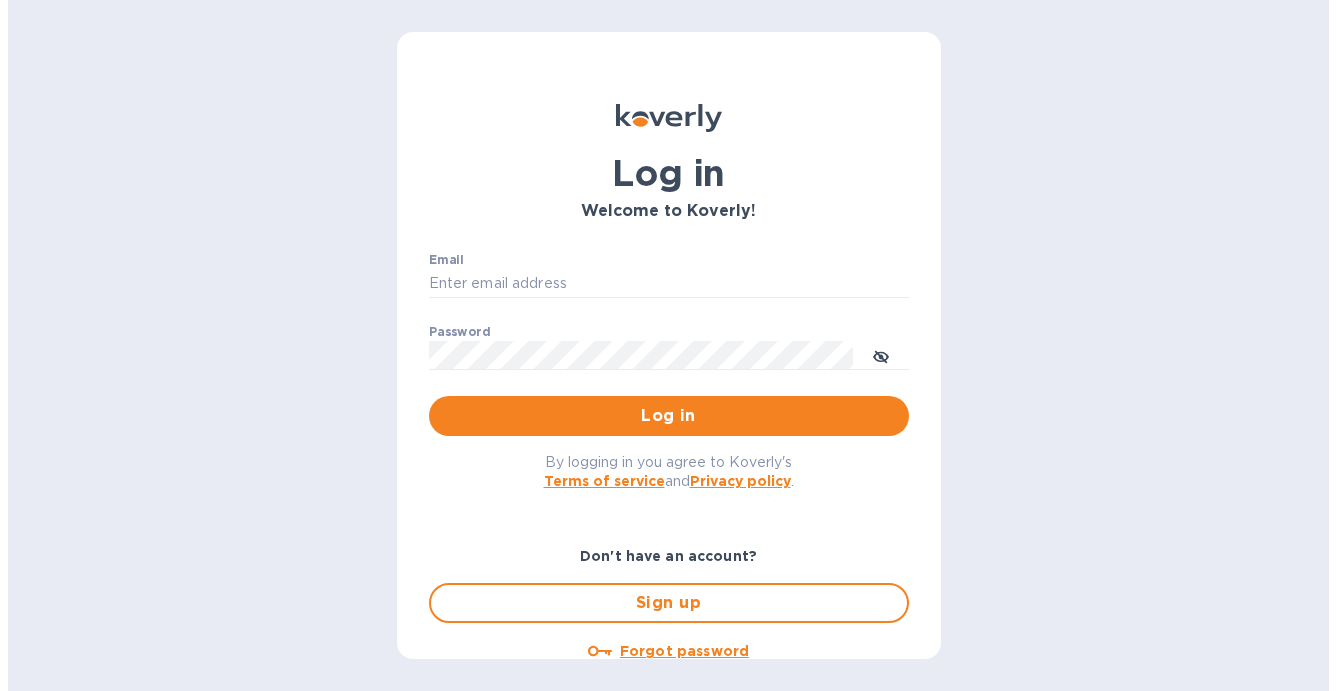 scroll, scrollTop: 0, scrollLeft: 0, axis: both 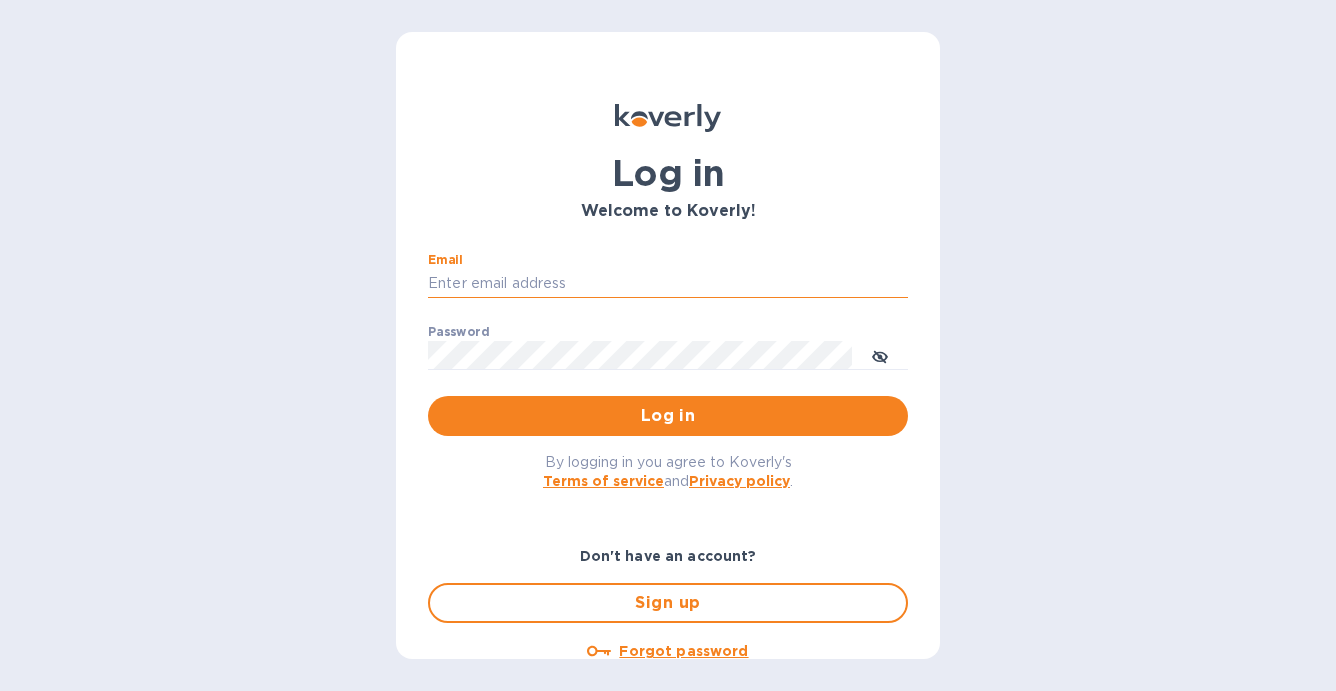 click on "Email" at bounding box center [668, 284] 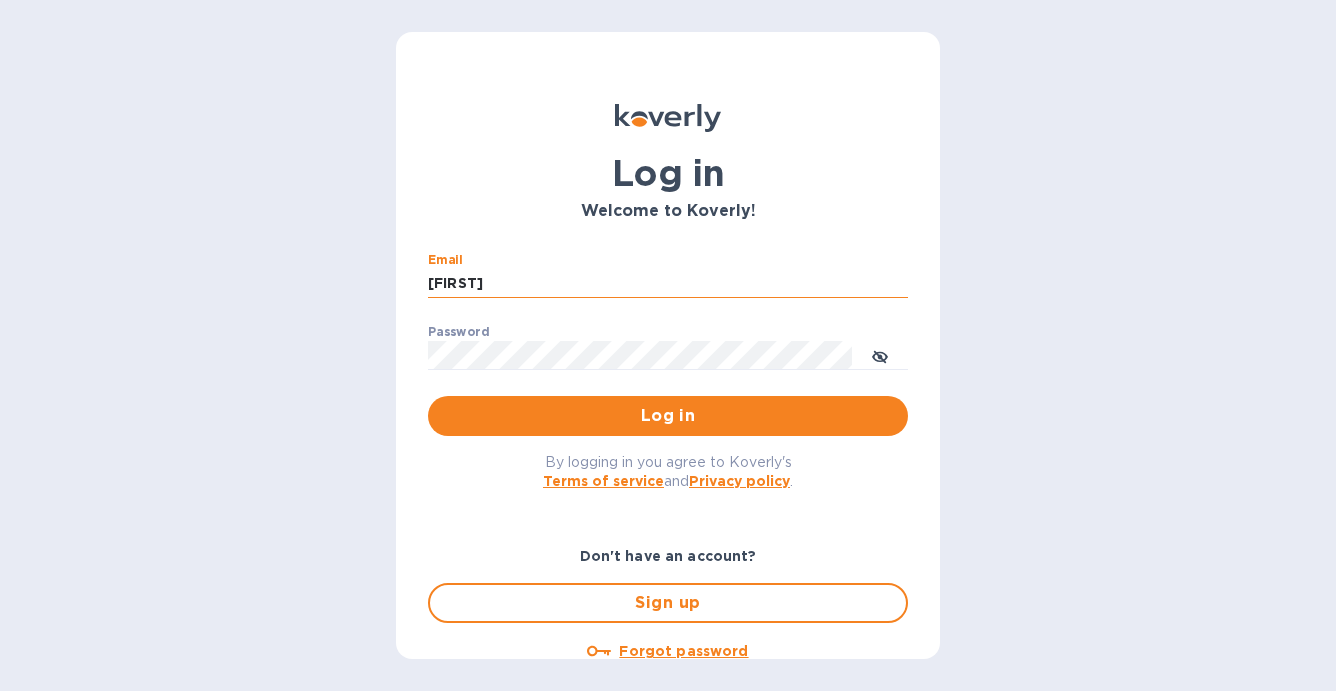 type on "[USERNAME]@[DOMAIN]" 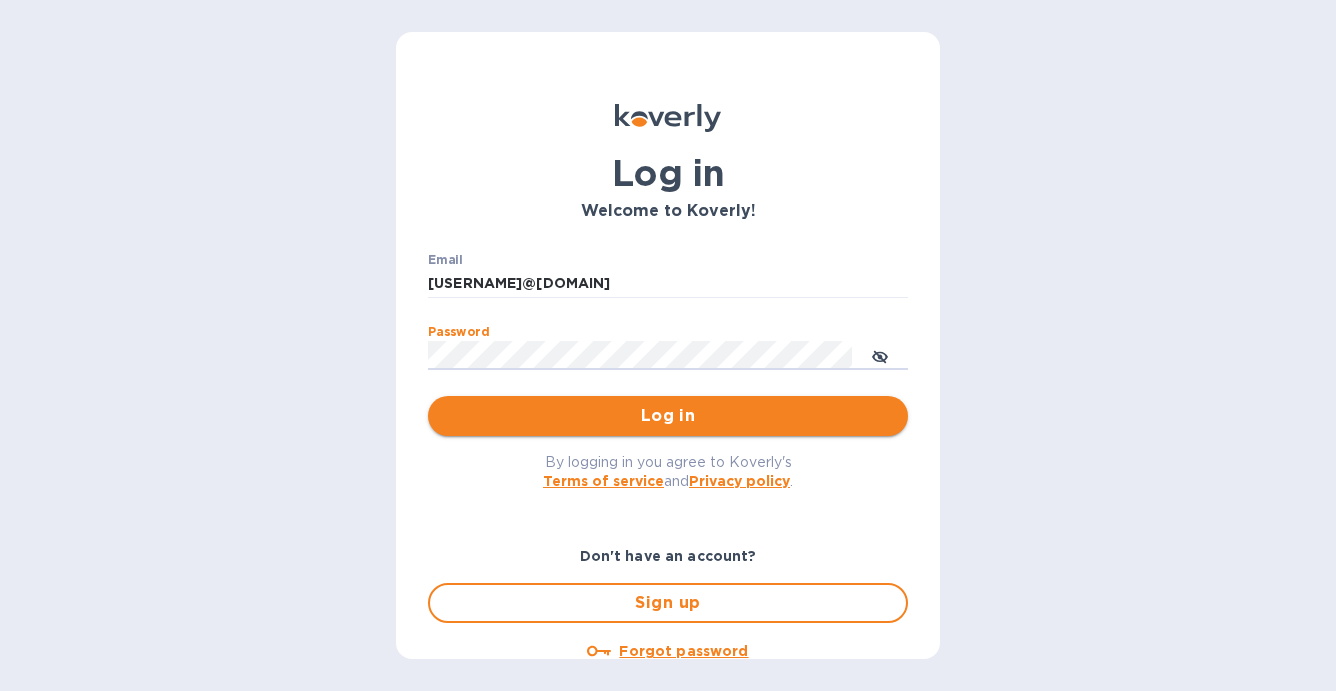 click on "Log in" at bounding box center [668, 416] 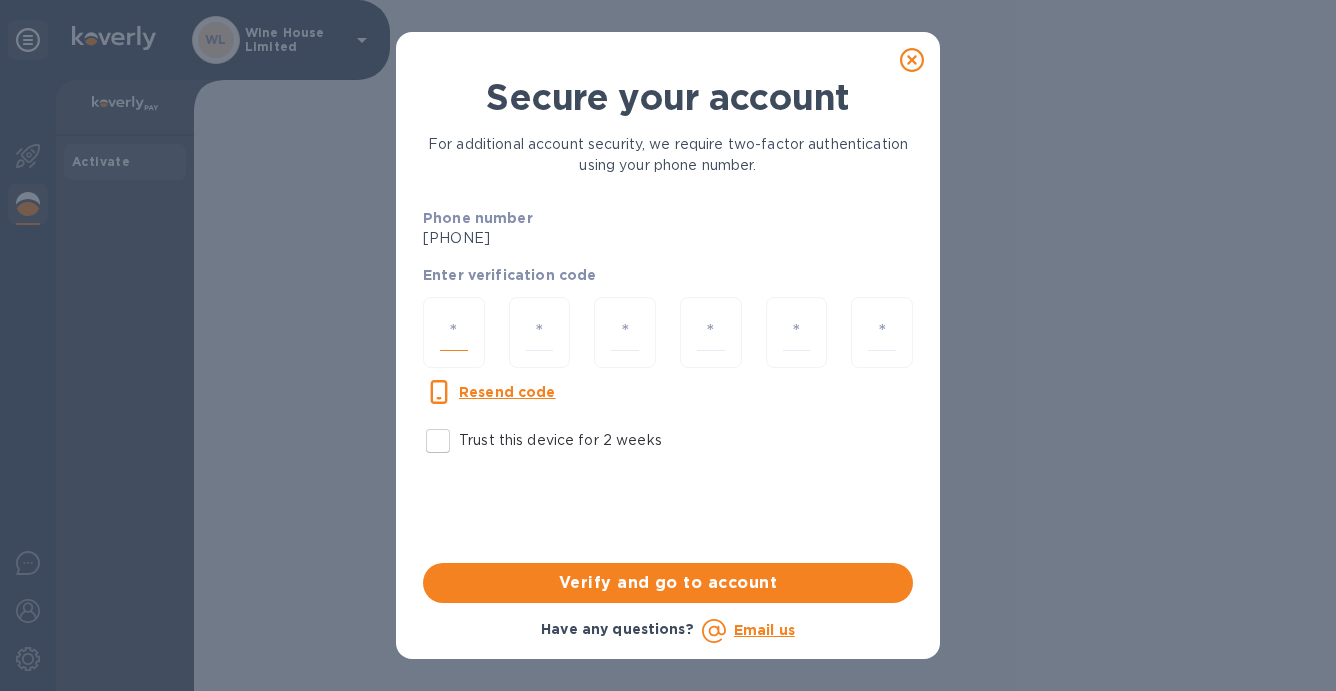 click at bounding box center (454, 332) 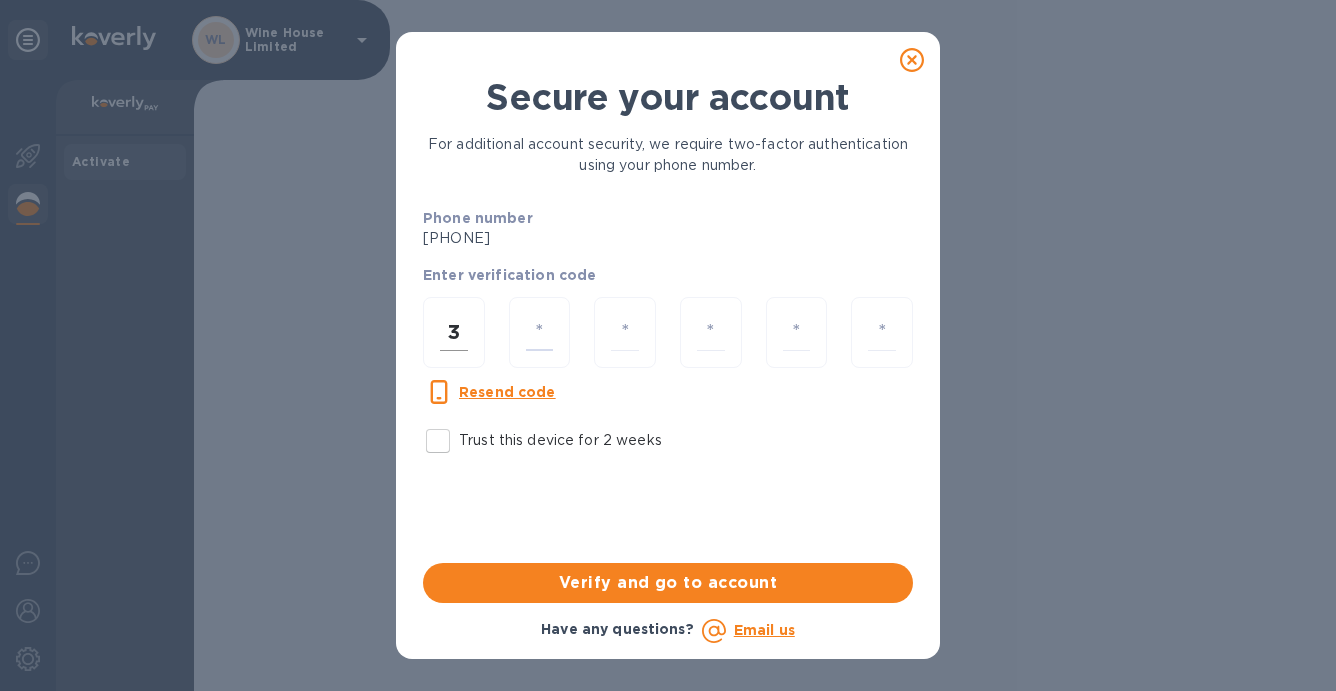 type on "3" 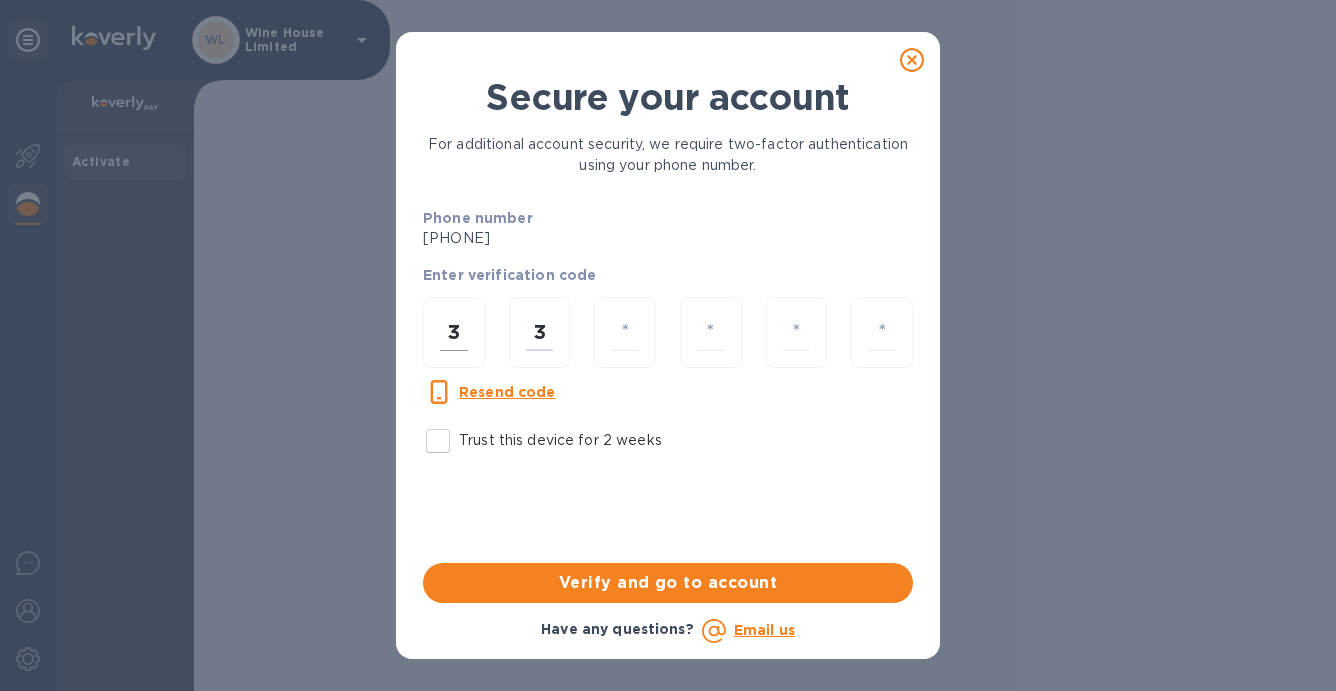 type on "3" 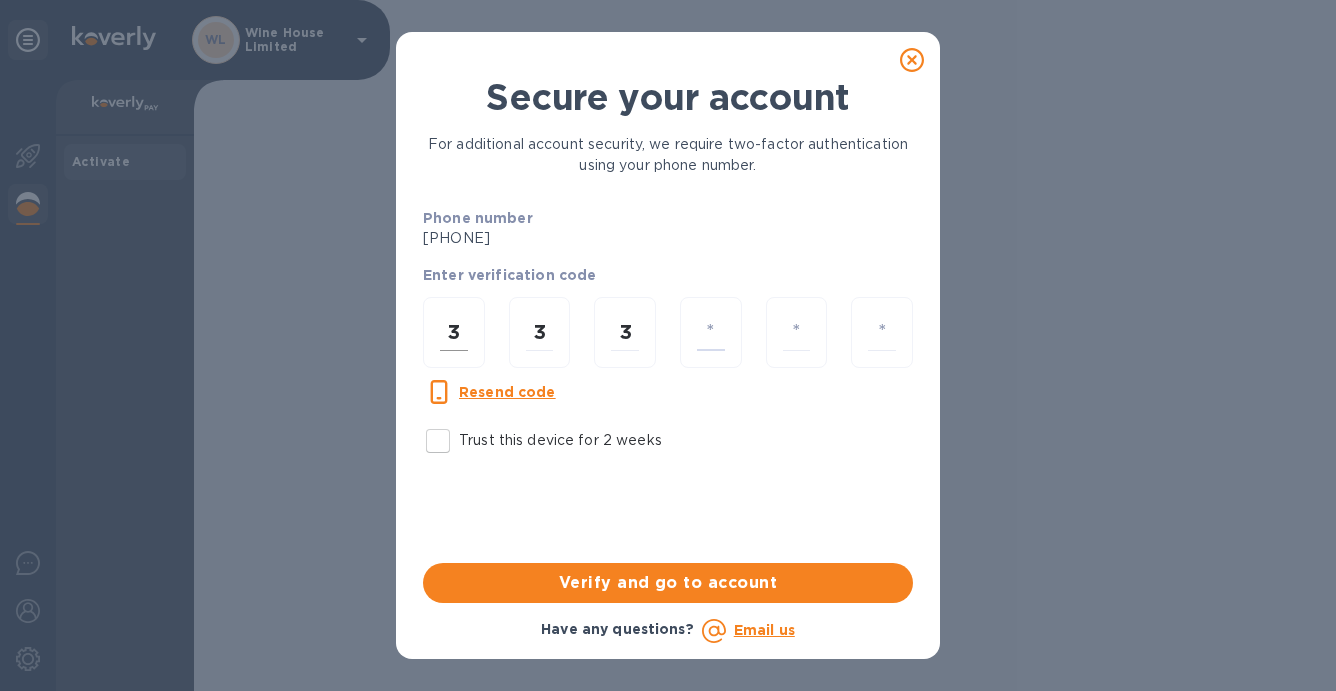 type on "2" 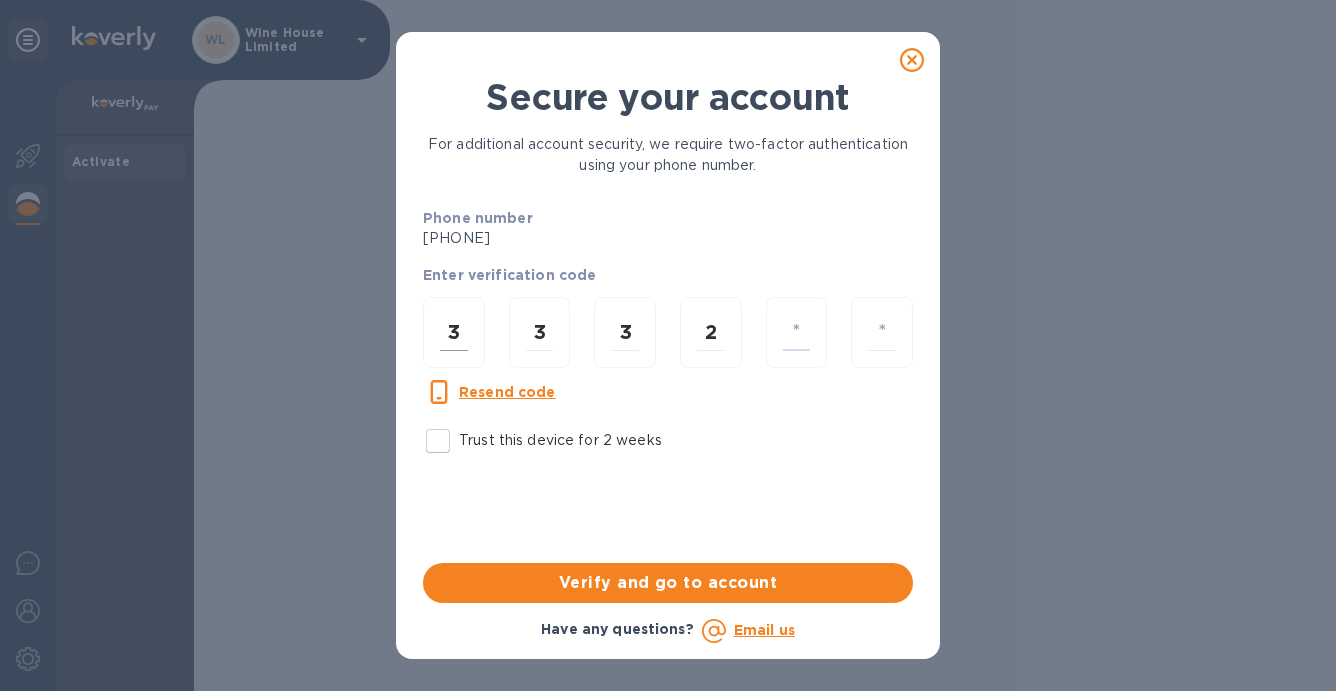 type on "4" 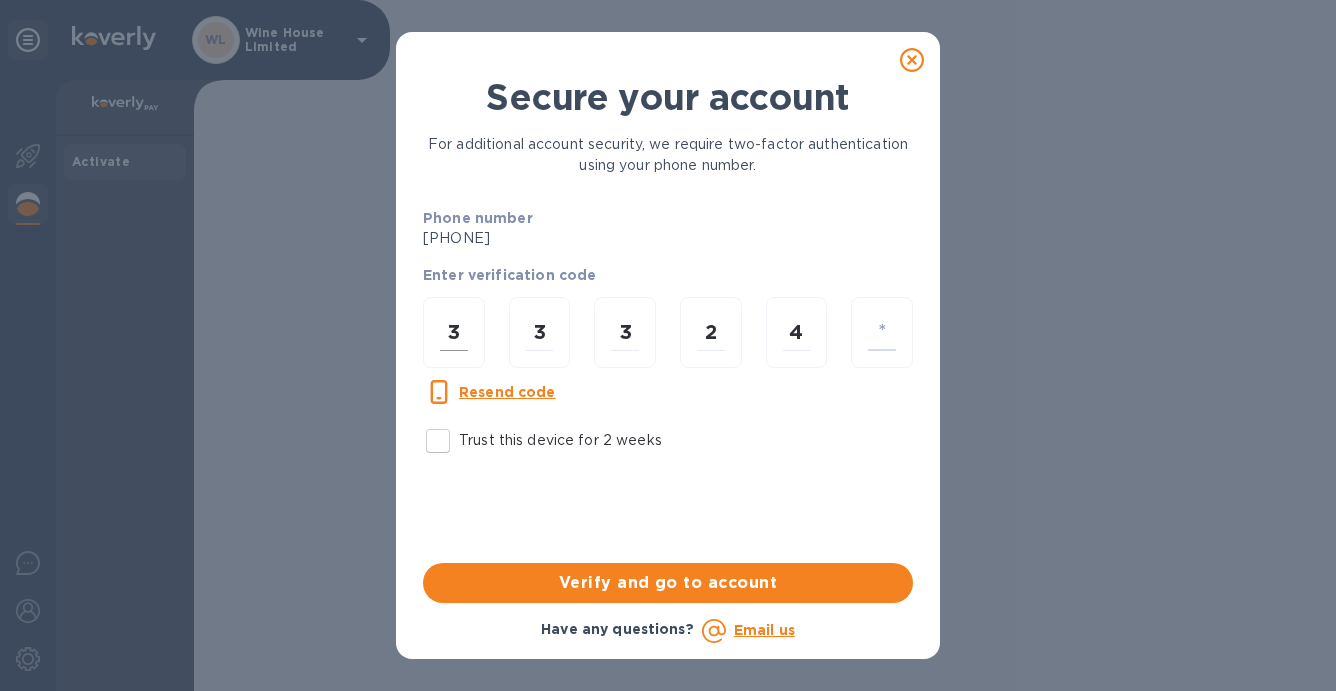 type on "9" 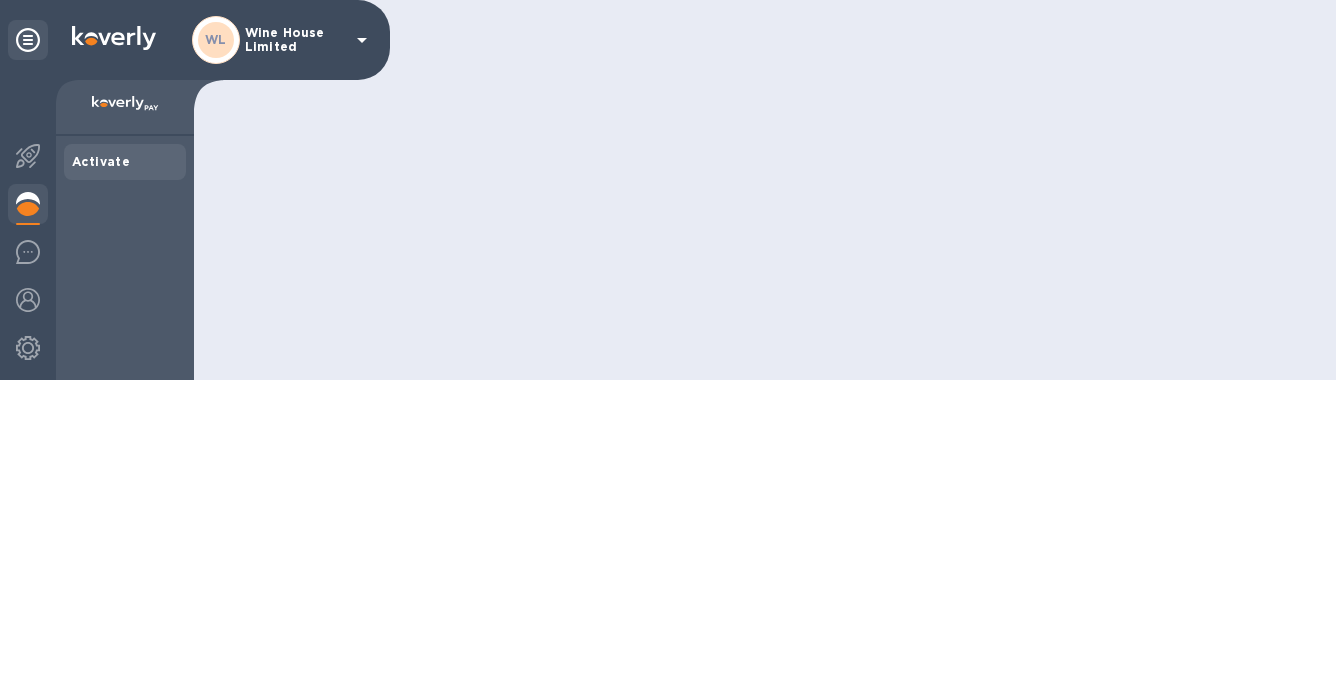 scroll, scrollTop: 0, scrollLeft: 0, axis: both 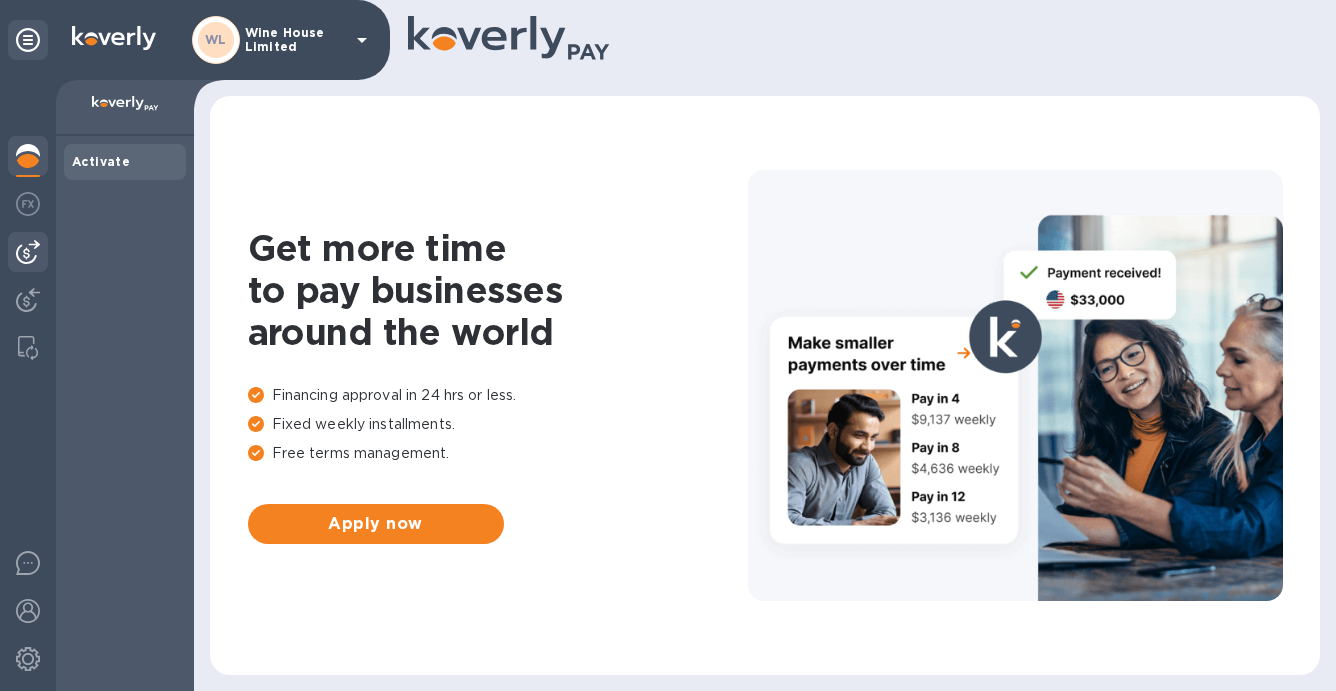 click at bounding box center [28, 252] 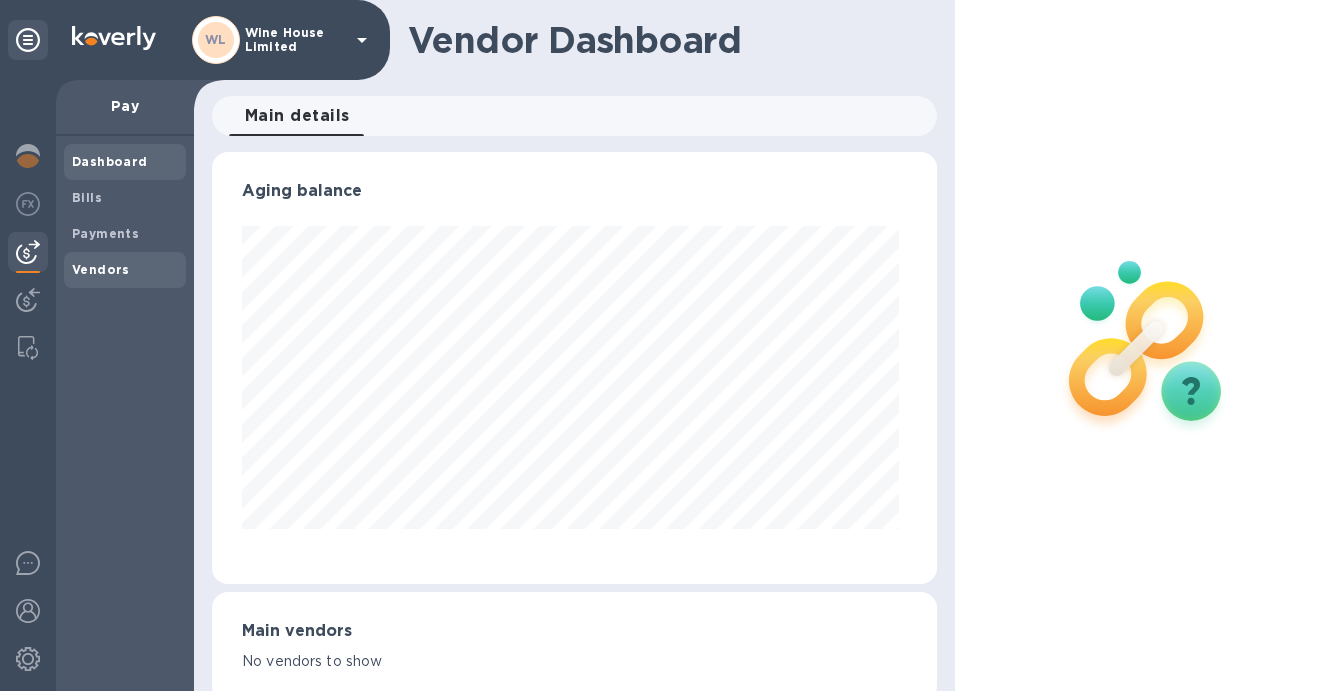 scroll, scrollTop: 999568, scrollLeft: 999282, axis: both 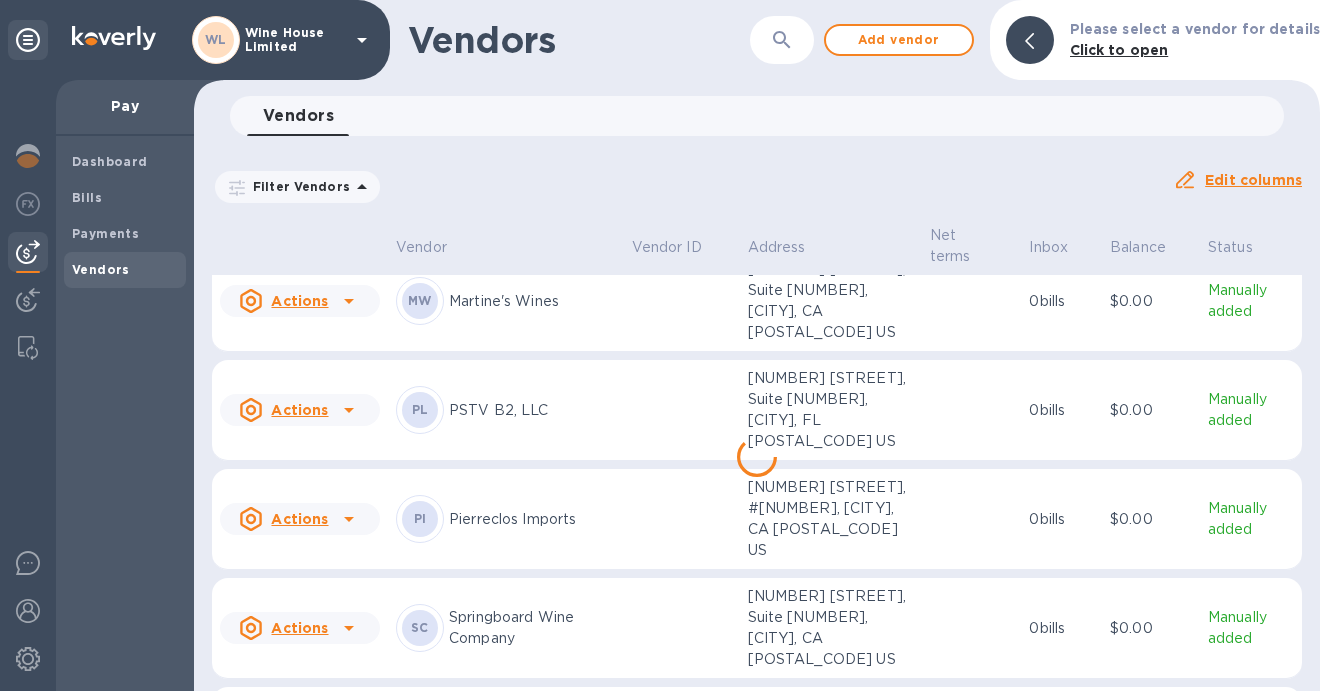 click on "Actions" at bounding box center (299, 726) 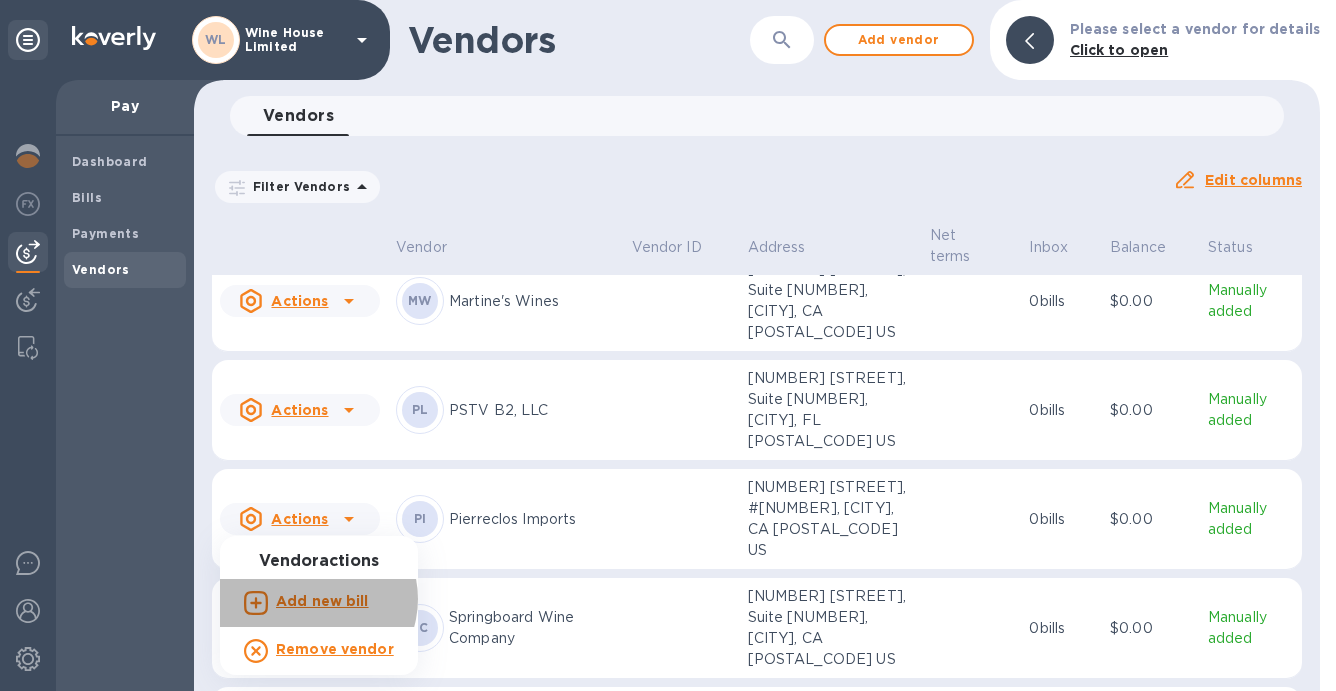 click on "Add new bill" at bounding box center [322, 601] 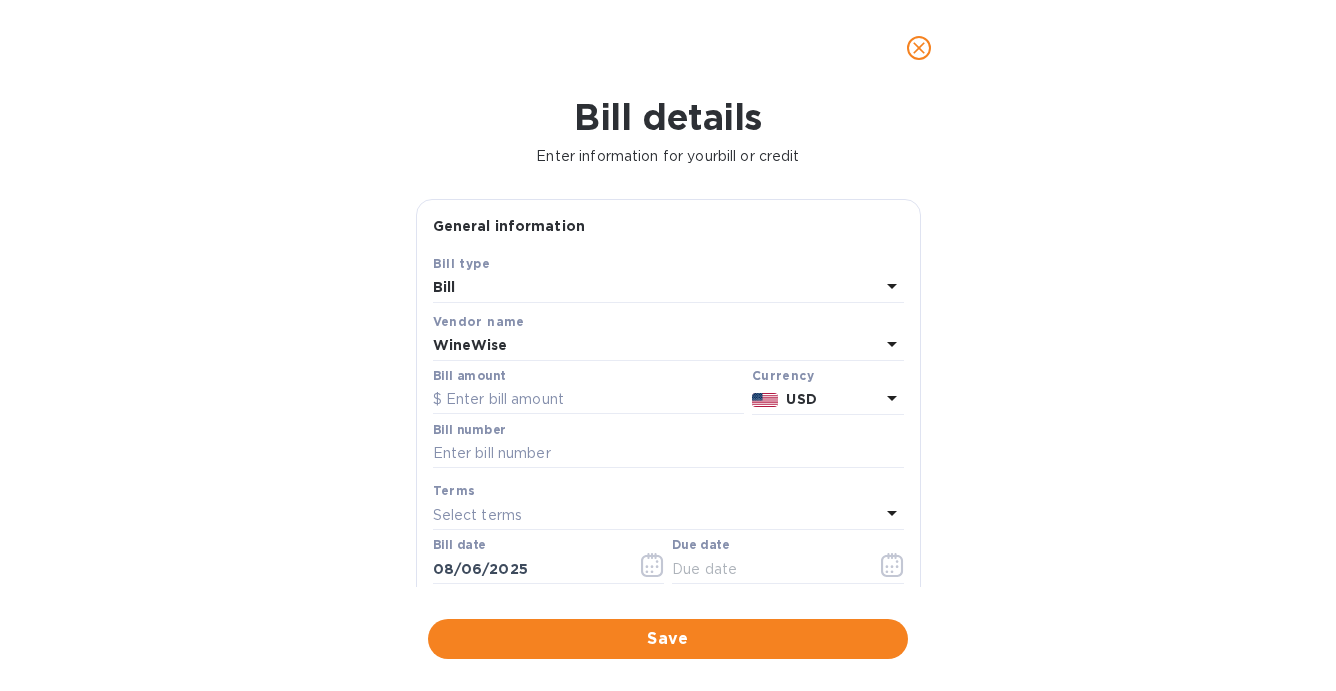 click on "Bill details Enter information for your  bill or credit General information Save Bill type Bill Vendor name WineWise Bill amount Currency USD Bill number   Terms Select terms Bill date 08/06/2025   Due date   G/L account Select G/L account Notes (optional)   Bill  image Choose  a bill  and   drag it here Save" at bounding box center [668, 393] 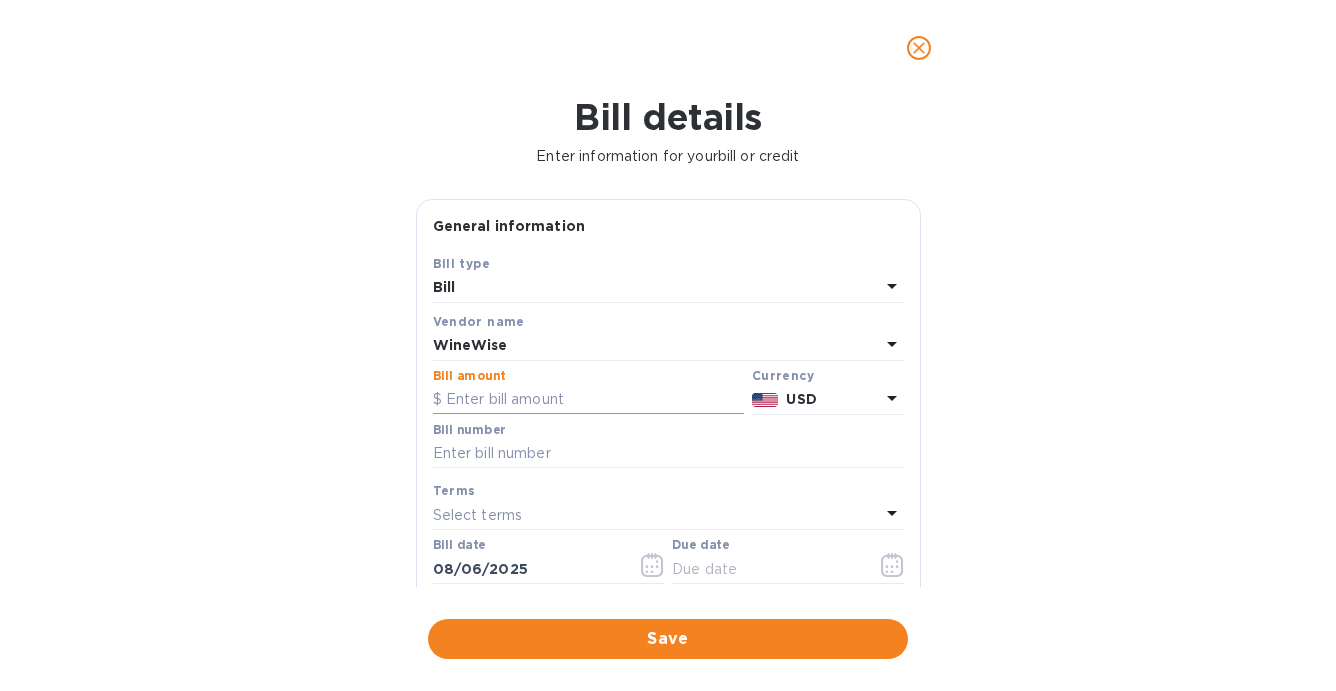 click at bounding box center (588, 400) 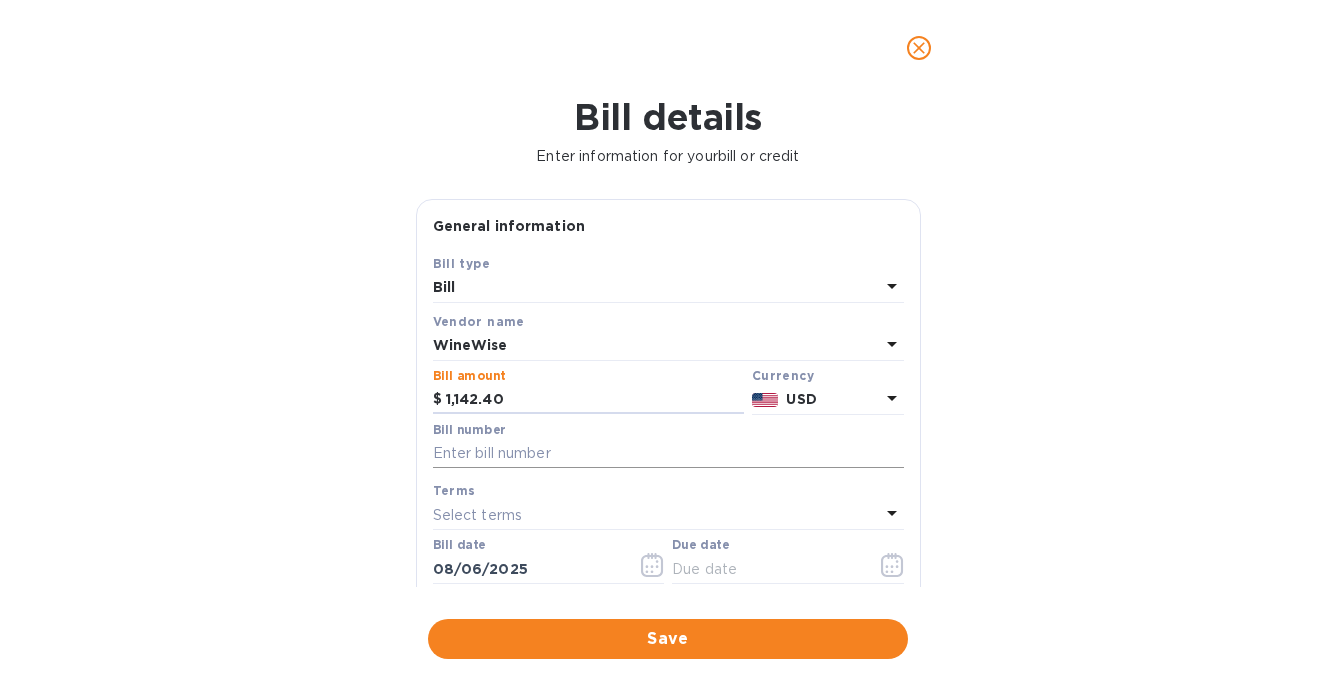 type on "1,142.40" 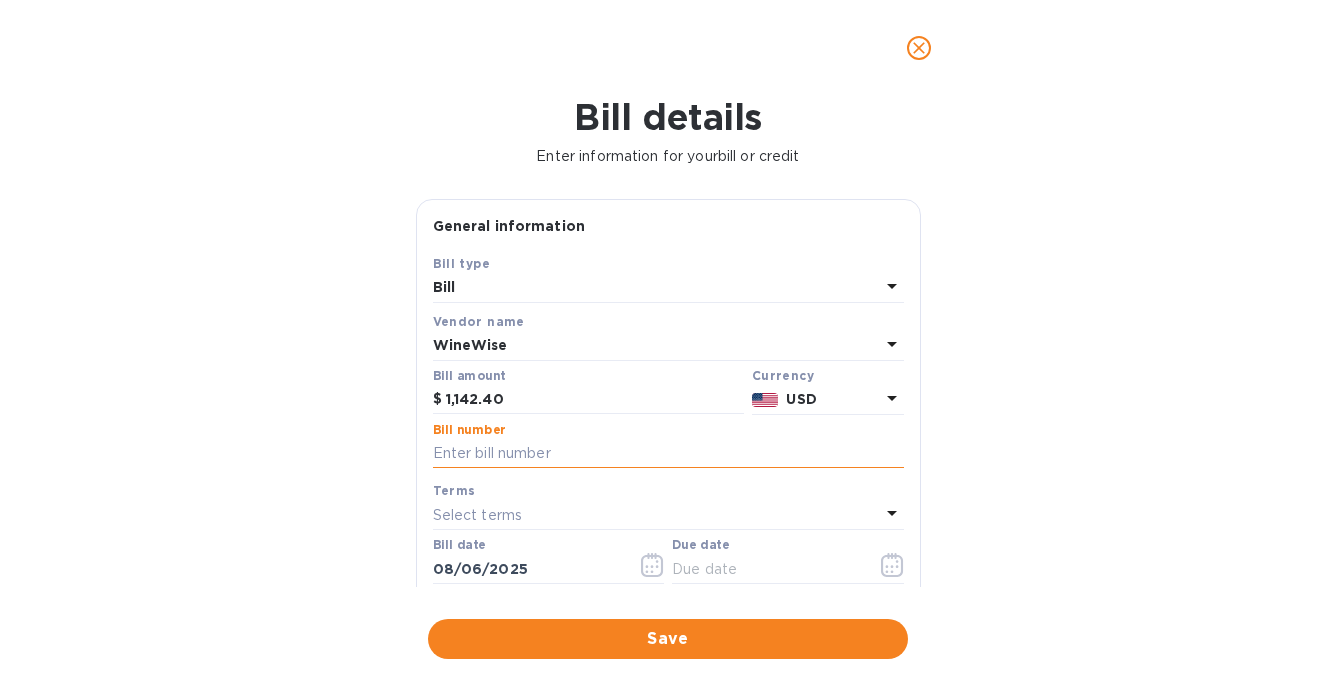 click at bounding box center (668, 454) 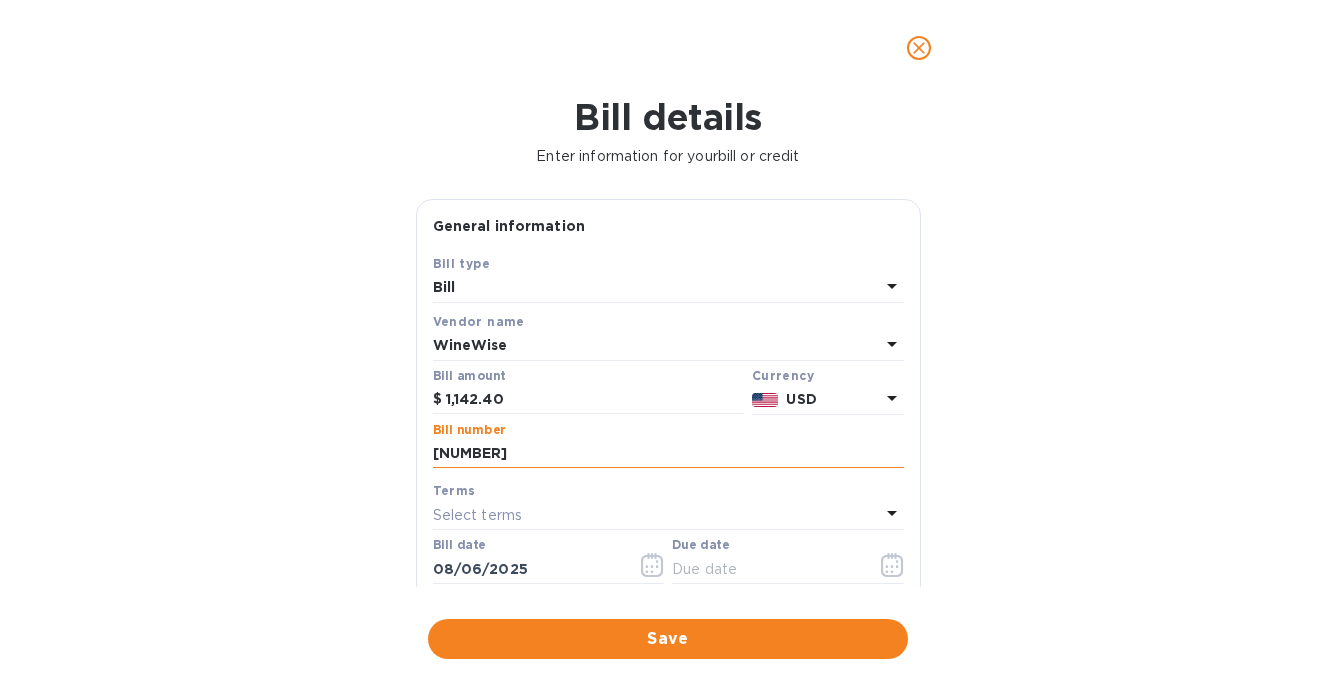 click on "46341" at bounding box center [668, 454] 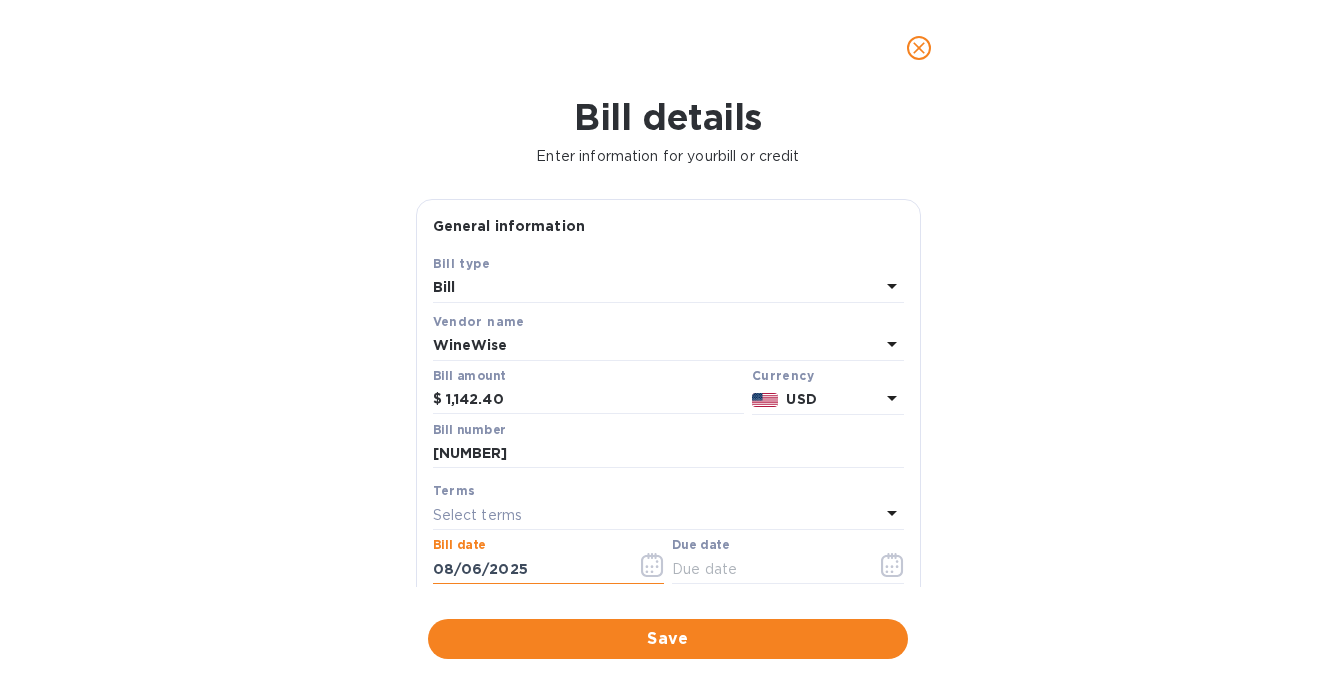 type on "6_/__/____" 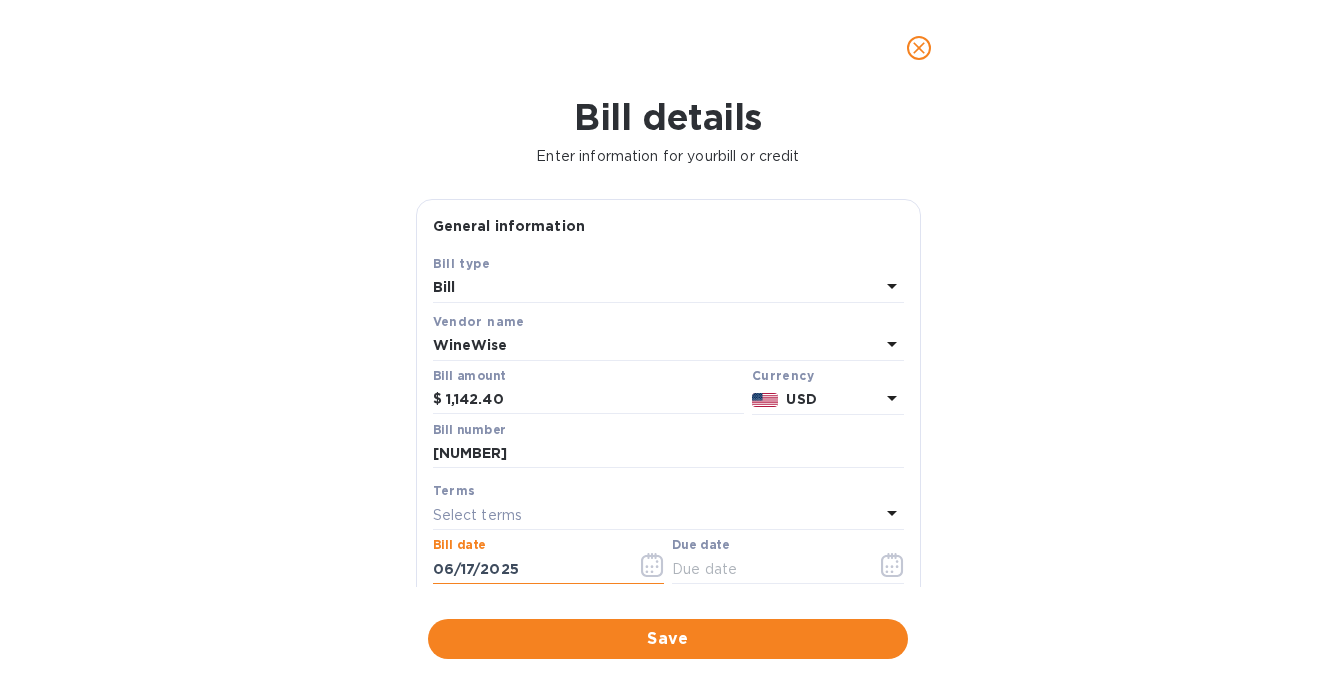 type on "06/17/2025" 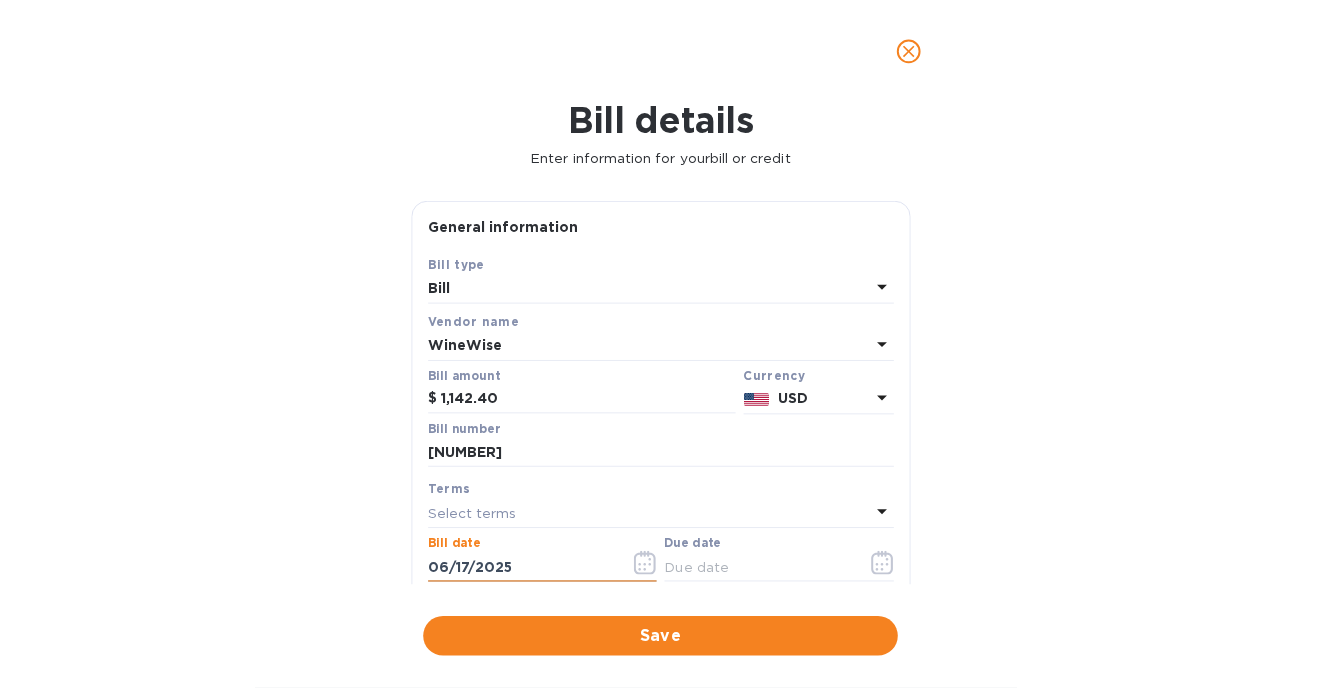 scroll, scrollTop: 4, scrollLeft: 0, axis: vertical 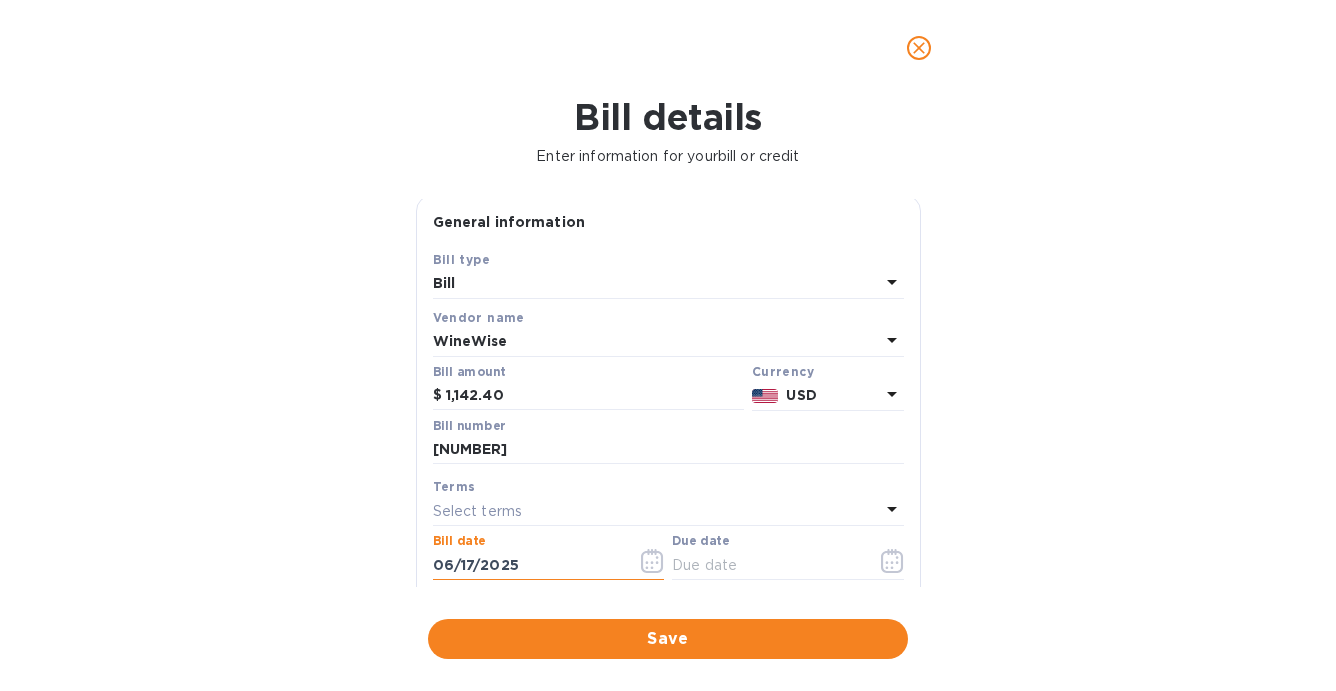 type 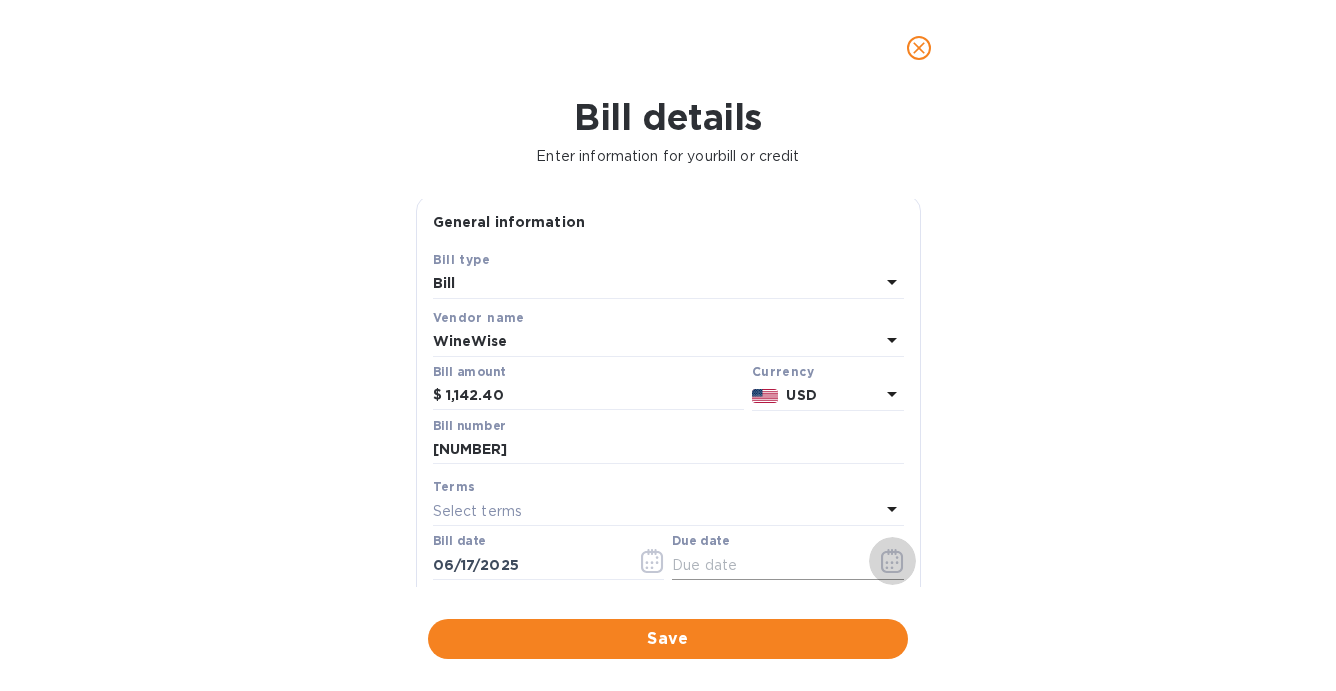 click 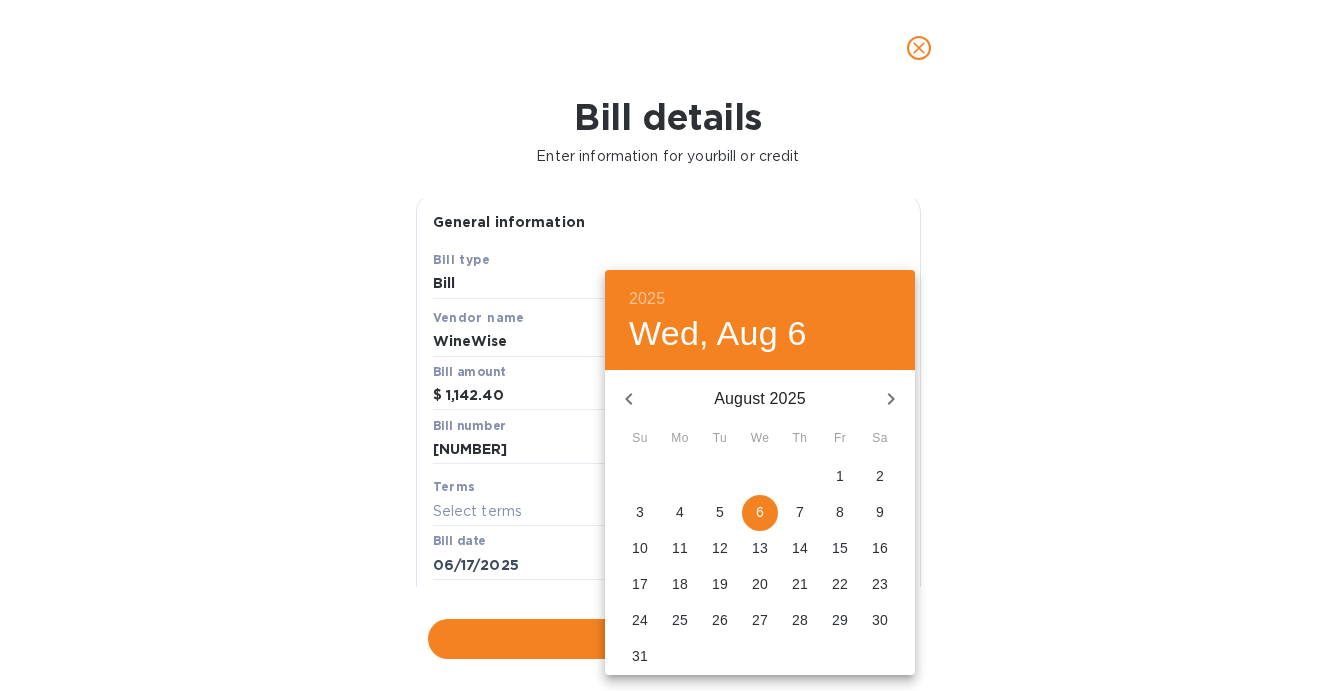 click on "6" at bounding box center [760, 512] 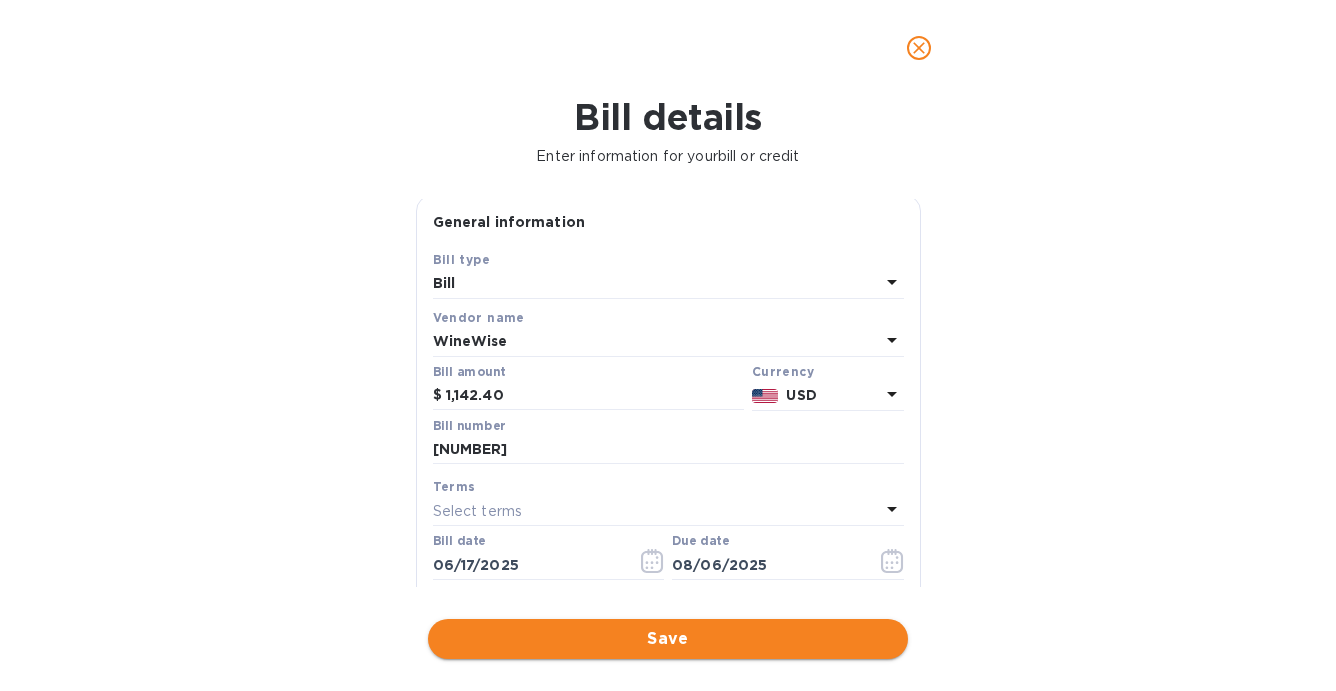 click on "Save" at bounding box center (668, 639) 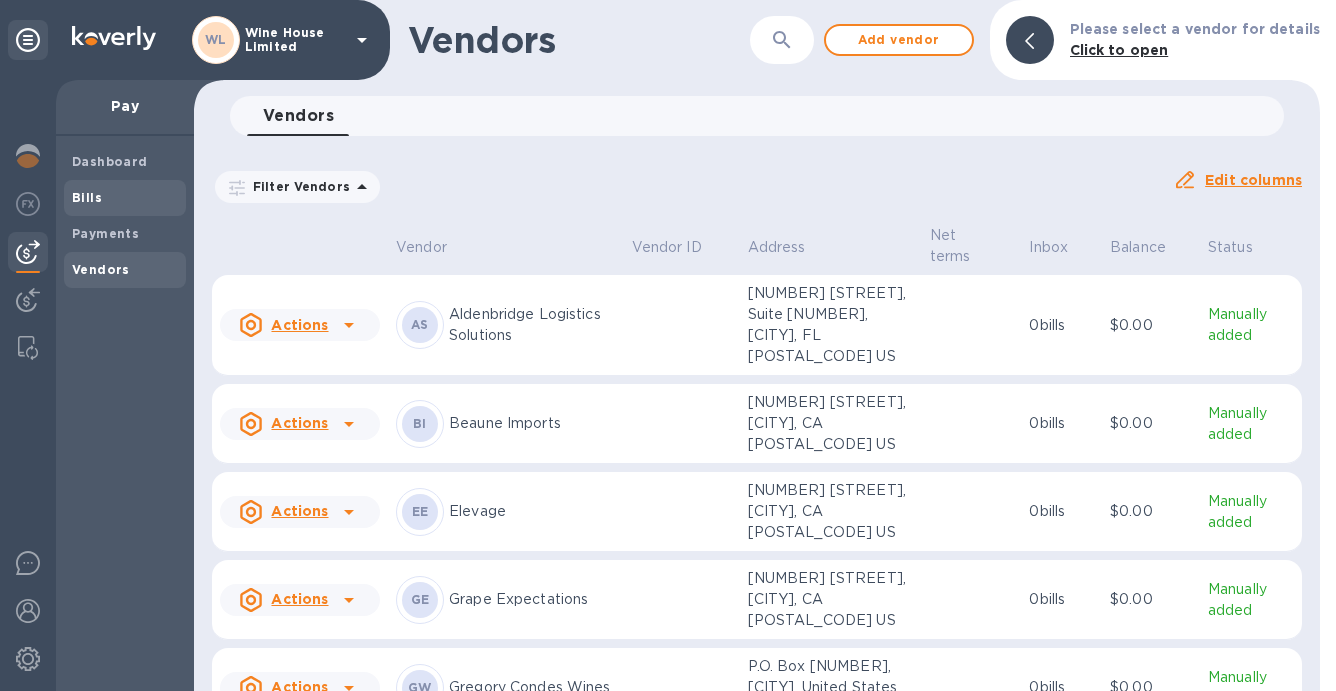 click on "Bills" at bounding box center [87, 197] 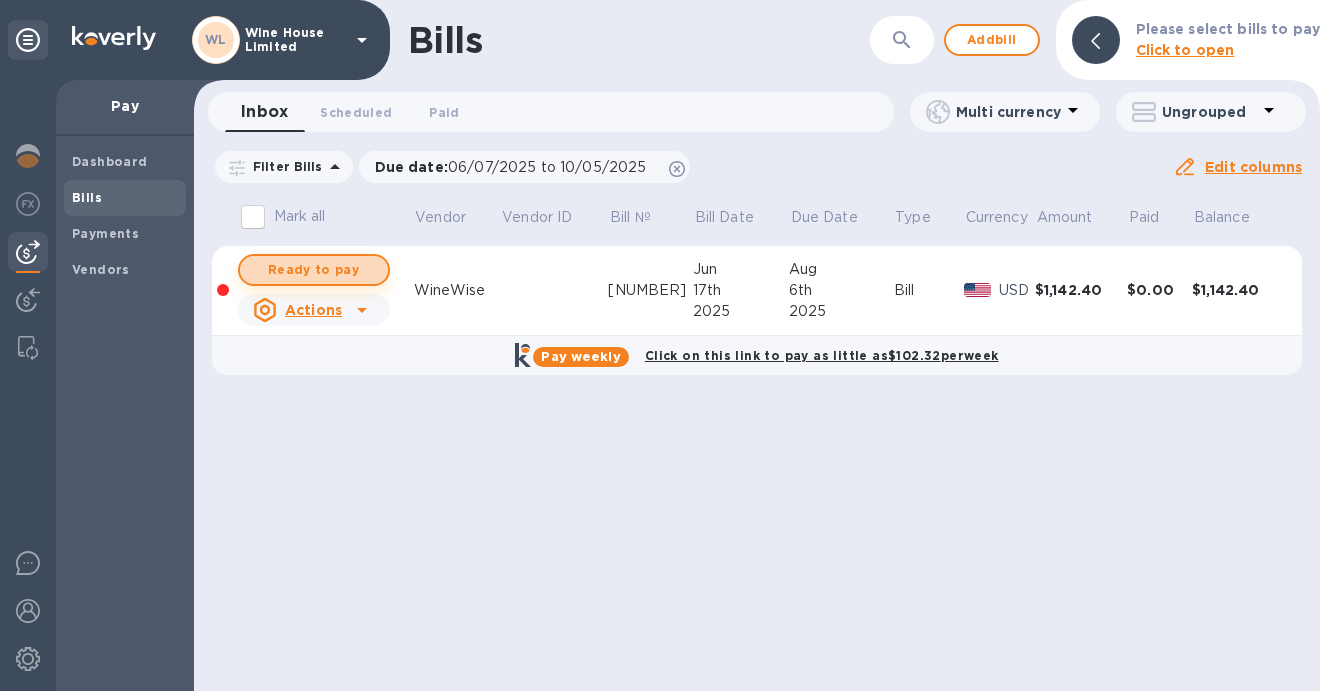 click on "Ready to pay" at bounding box center (314, 270) 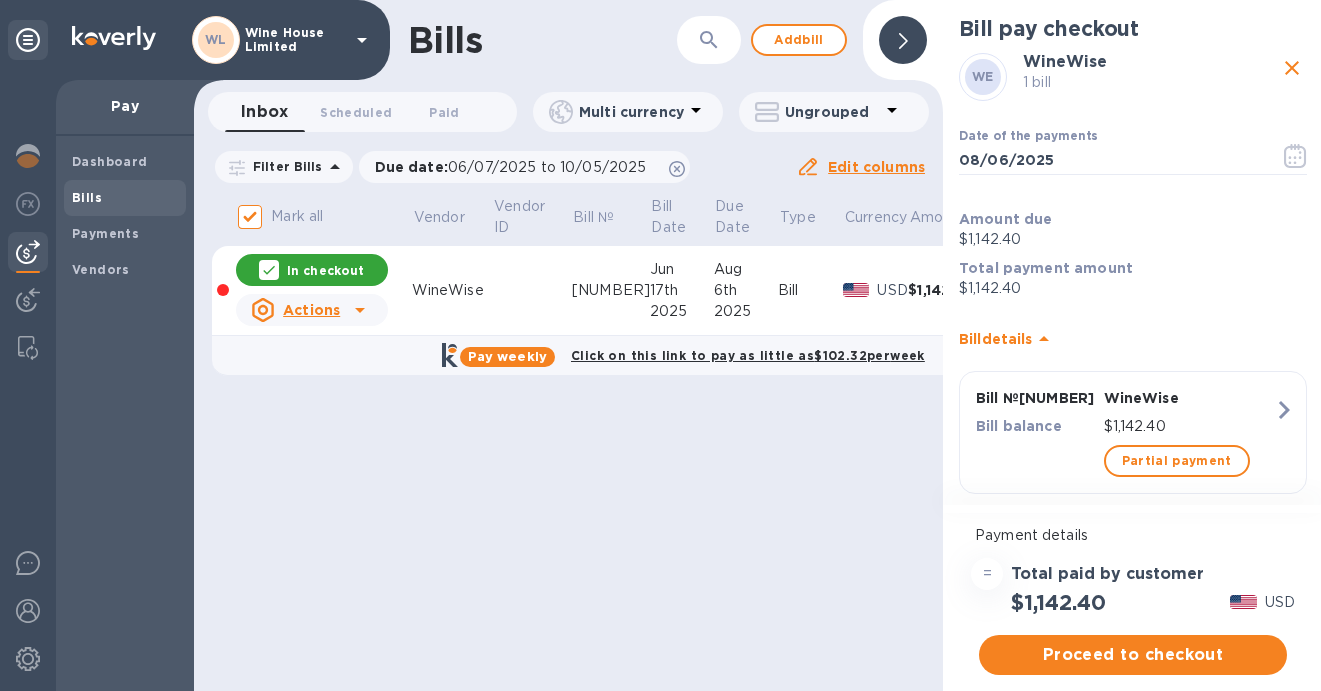 click on "Bills ​ Add   bill Inbox 0 Scheduled 0 Paid 0 Multi currency Ungrouped Filter Bills Due date :  06/07/2025 to 10/05/2025 Amount   Paid   Balance   Edit columns Mark all Vendor Vendor ID Bill № Bill Date Due Date Type Currency Amount Paid Balance In checkout Actions WineWise 46341 Jun 17th 2025 Aug 6th 2025 Bill USD $1,142.40 $0.00 $1,142.40 Pay weekly Click on this link to pay as little as  $102.32  per  week" at bounding box center (568, 345) 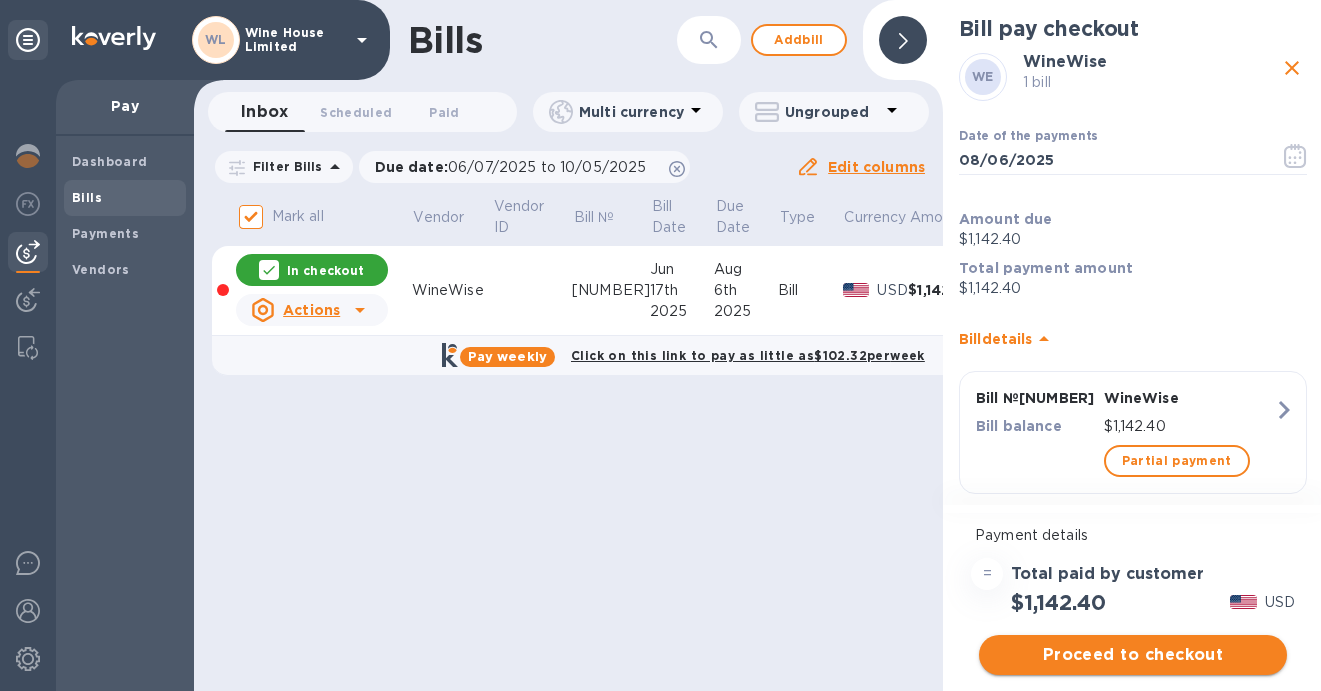 click on "Proceed to checkout" at bounding box center [1133, 655] 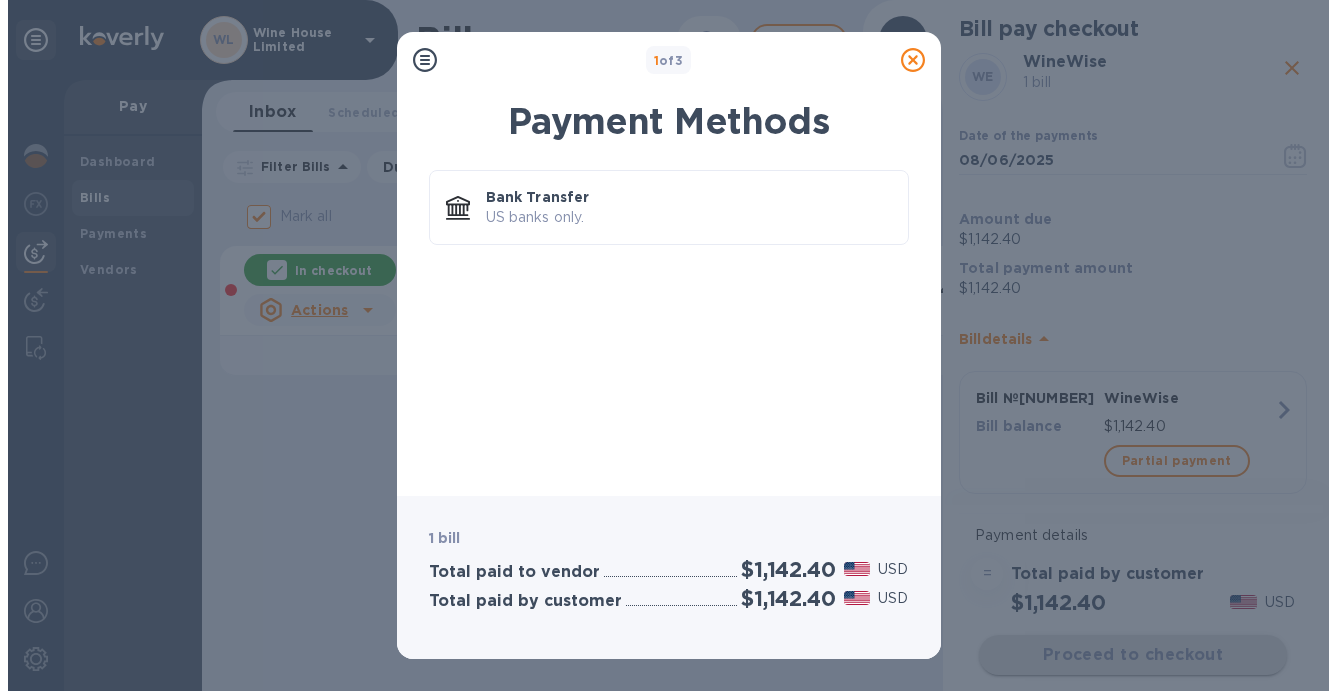 scroll, scrollTop: 0, scrollLeft: 0, axis: both 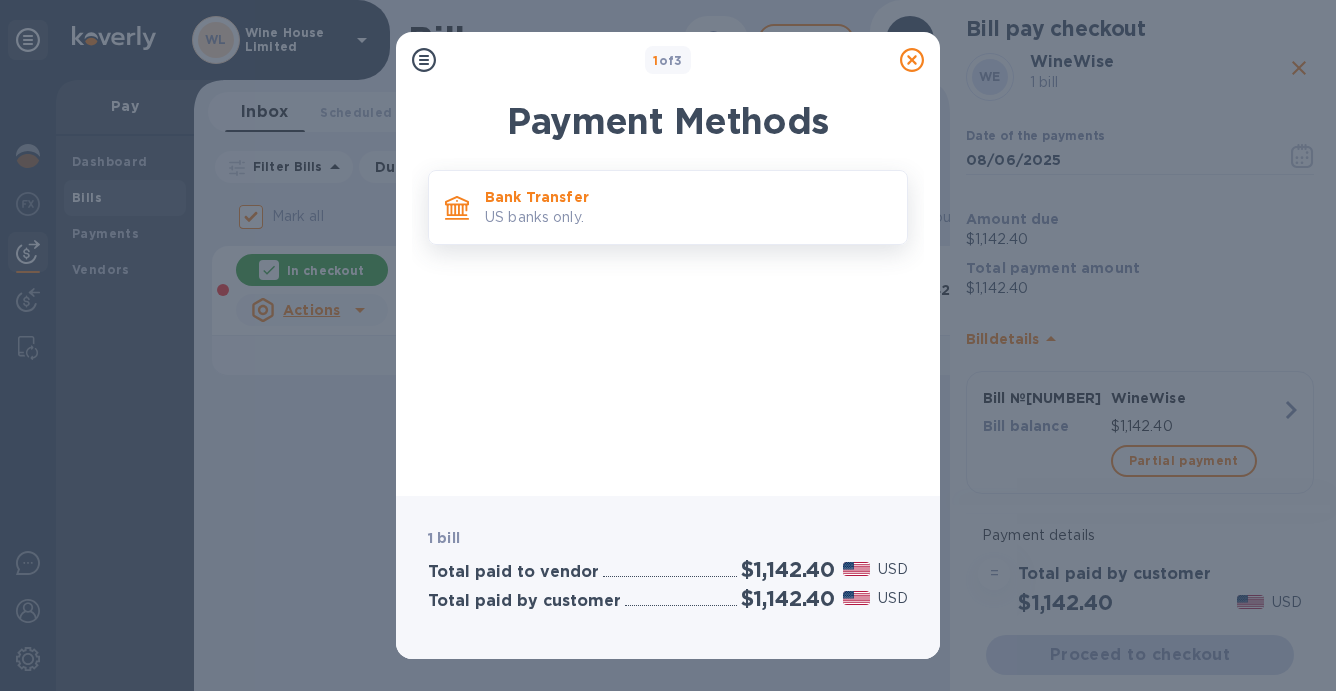 click on "US banks only." at bounding box center (688, 217) 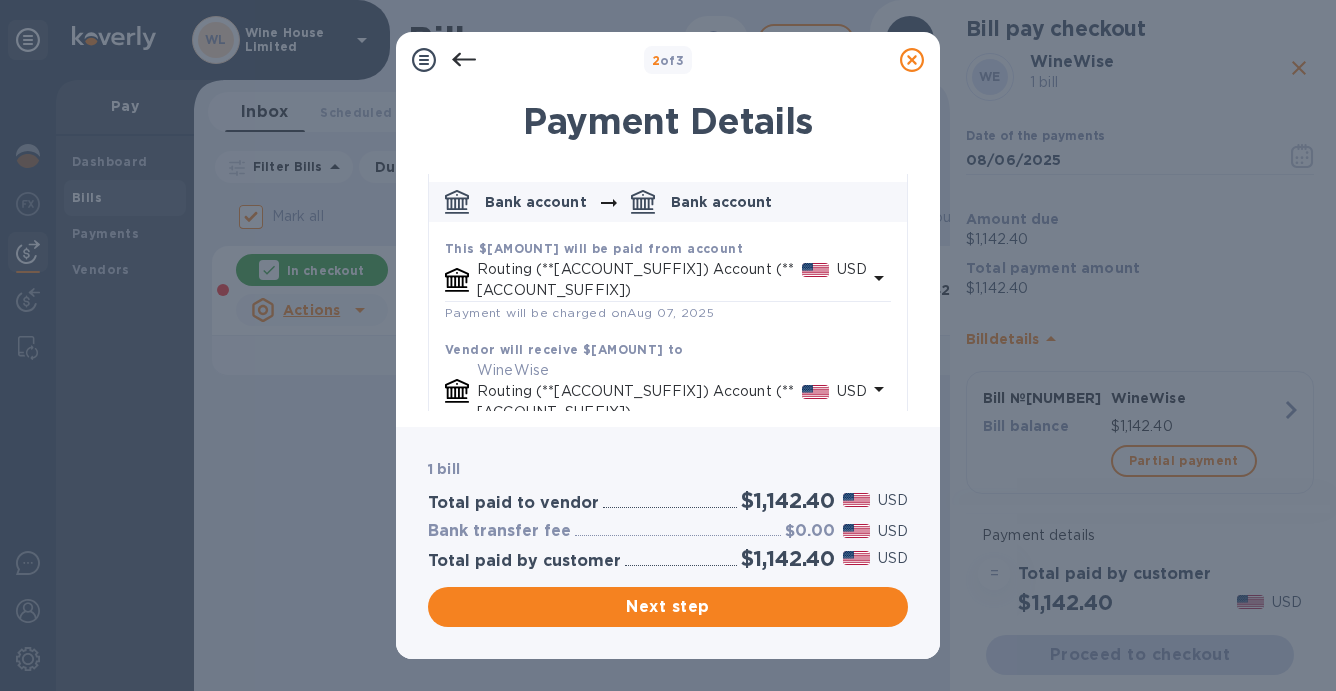 scroll, scrollTop: 107, scrollLeft: 0, axis: vertical 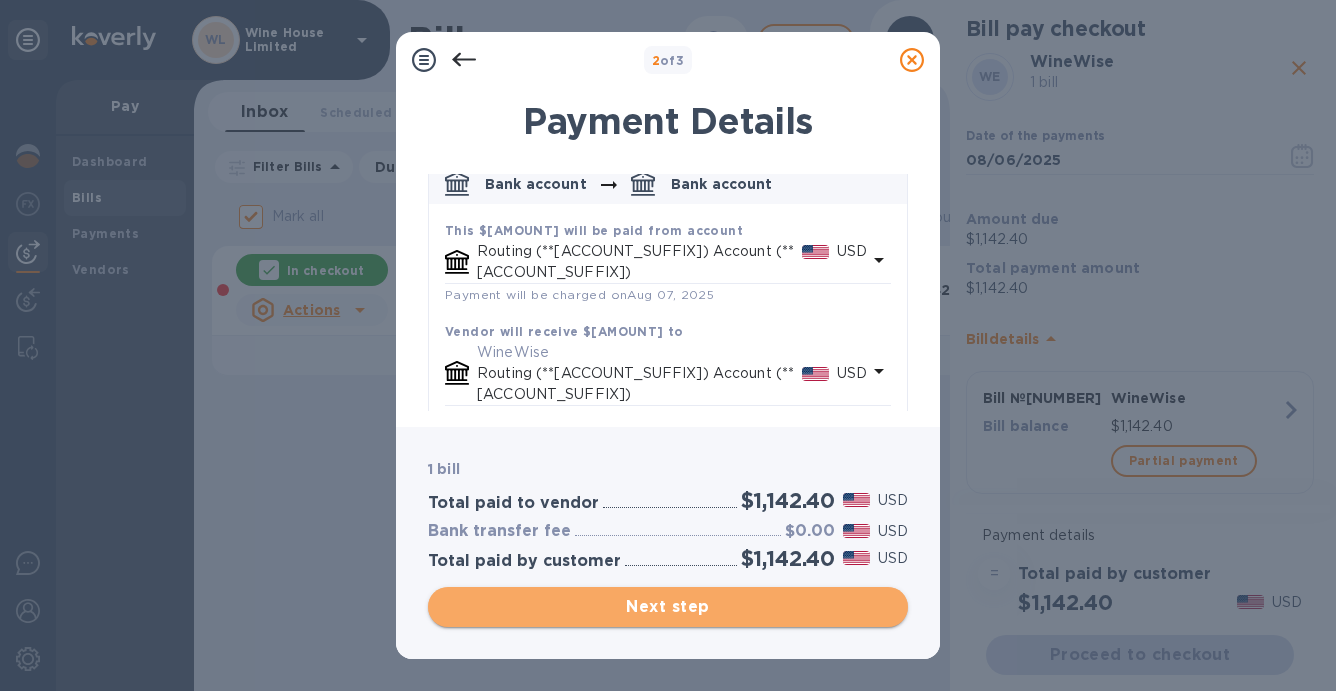 click on "Next step" at bounding box center [668, 607] 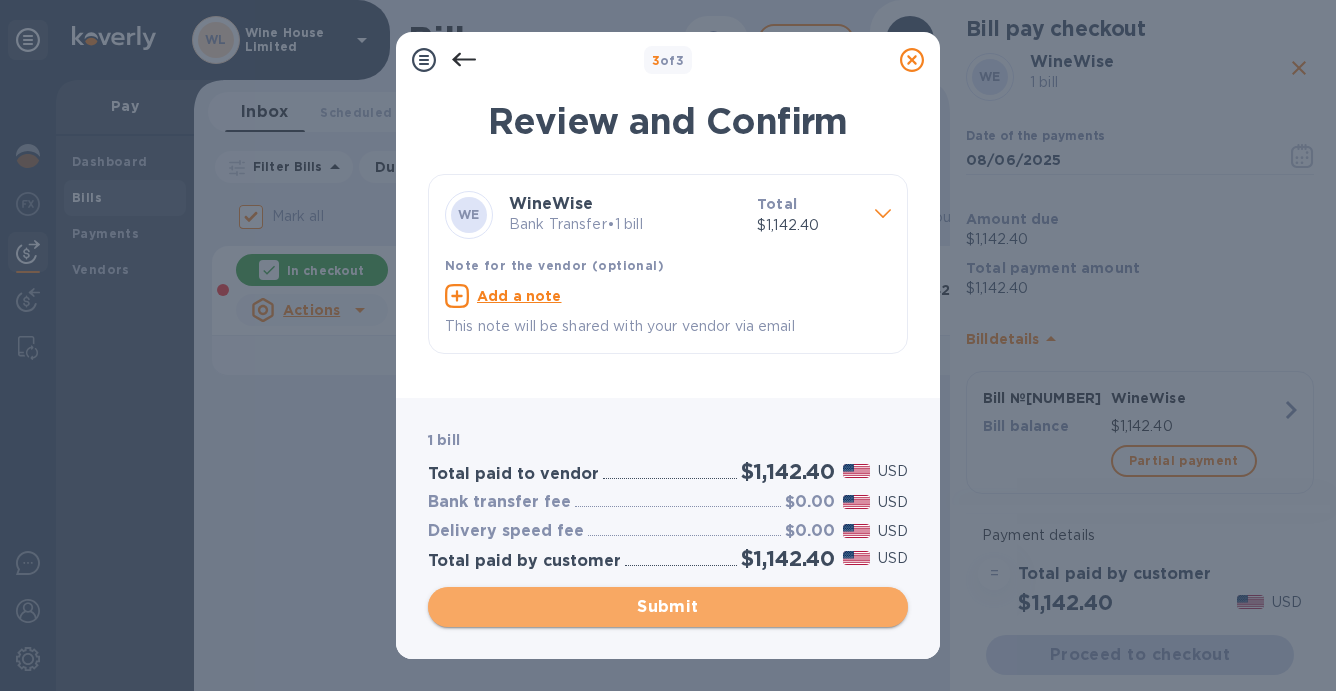 click on "Submit" at bounding box center [668, 607] 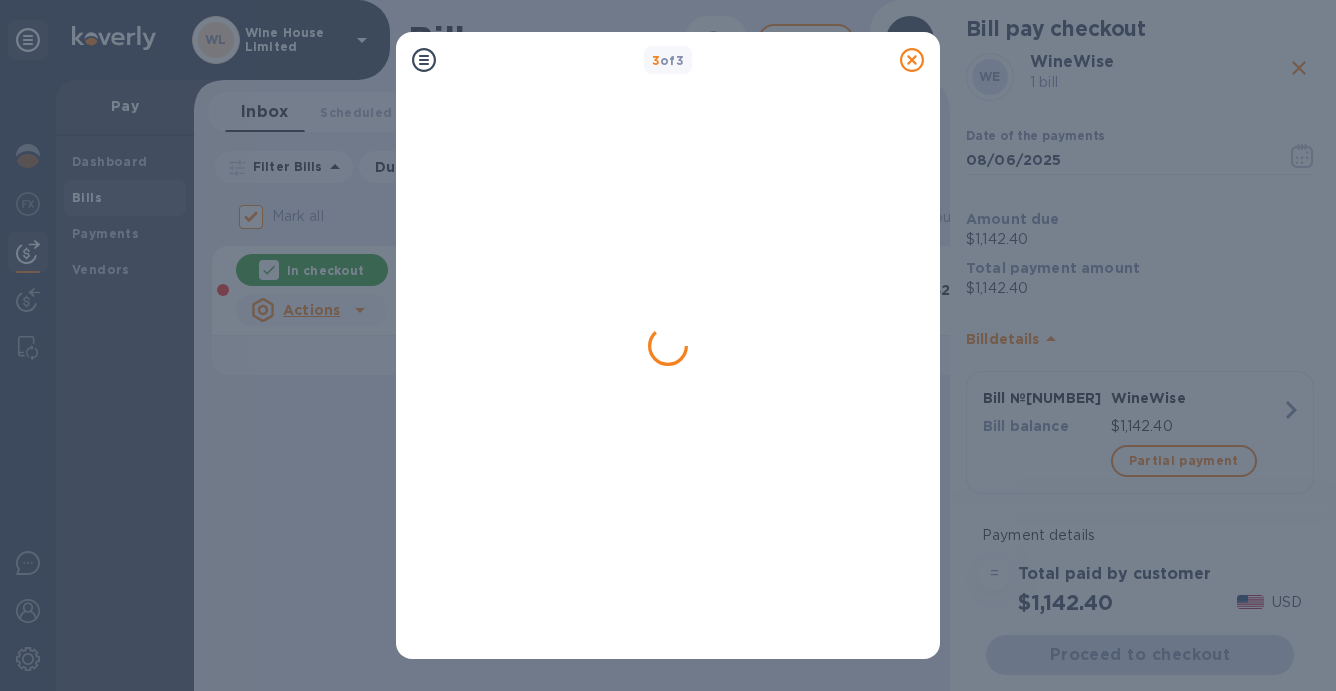 checkbox on "false" 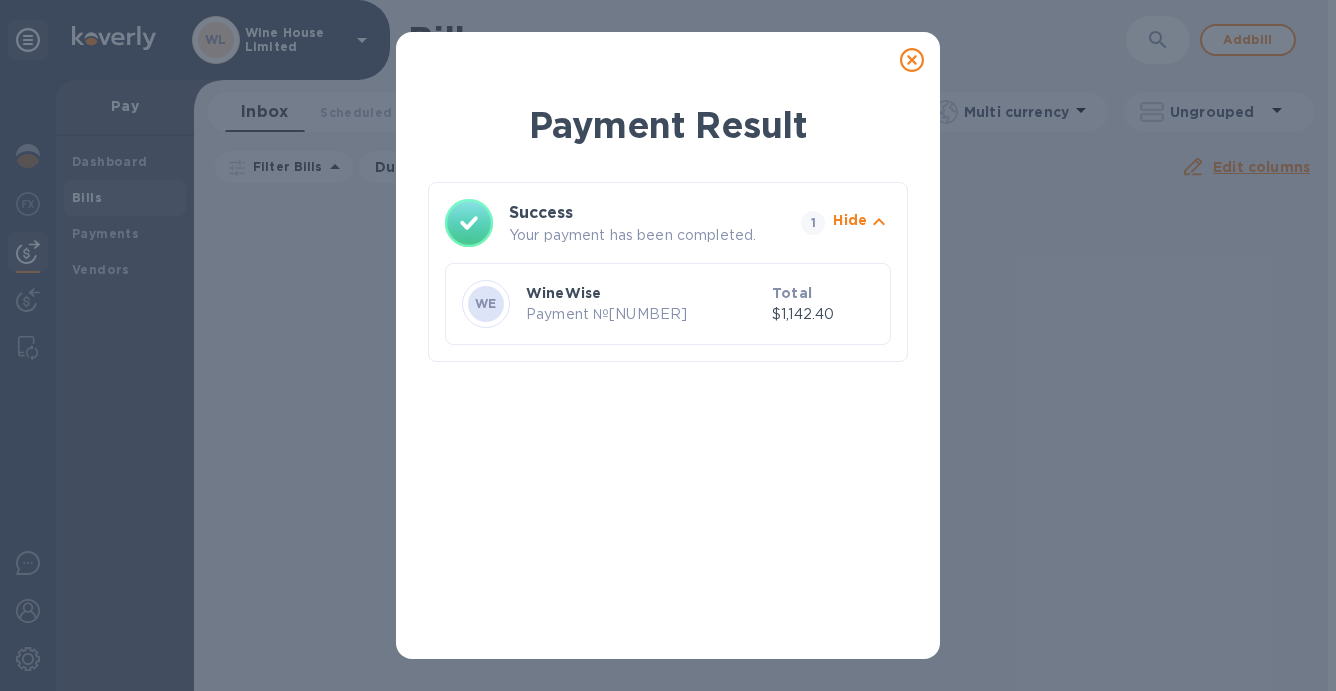 click 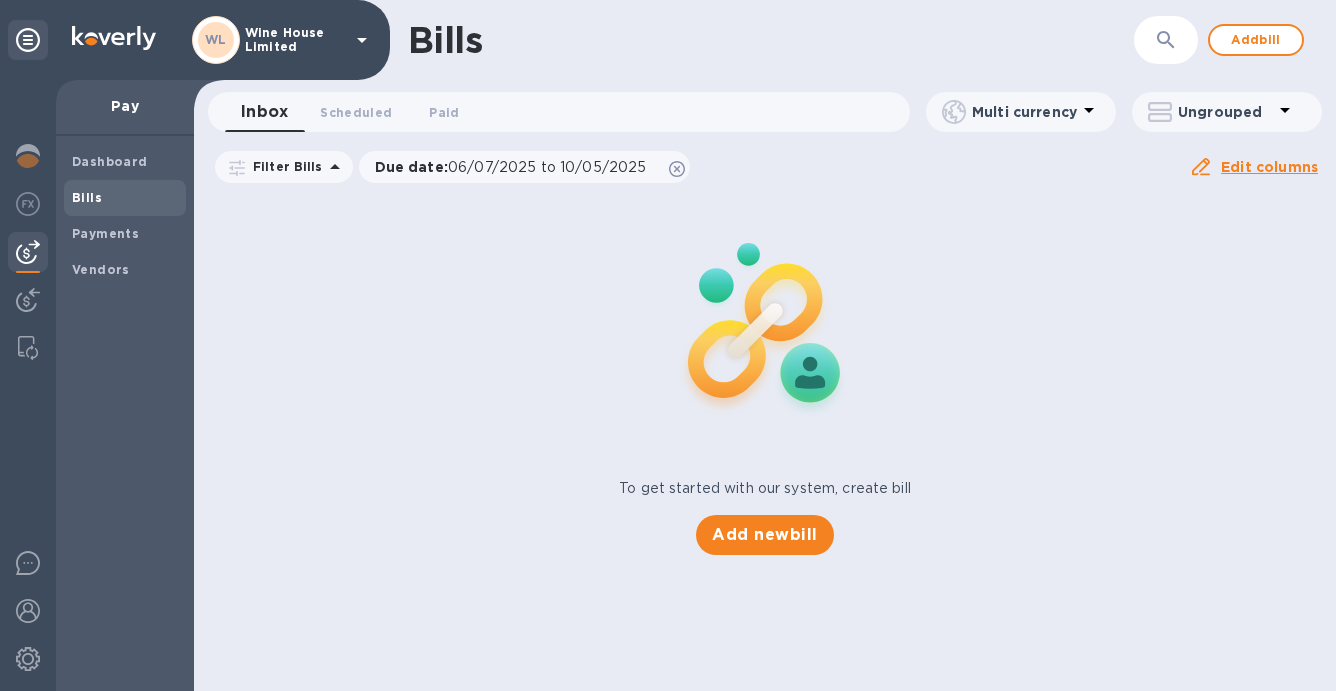 click on "To get started with our system, create bill Add new   bill" at bounding box center (765, 374) 